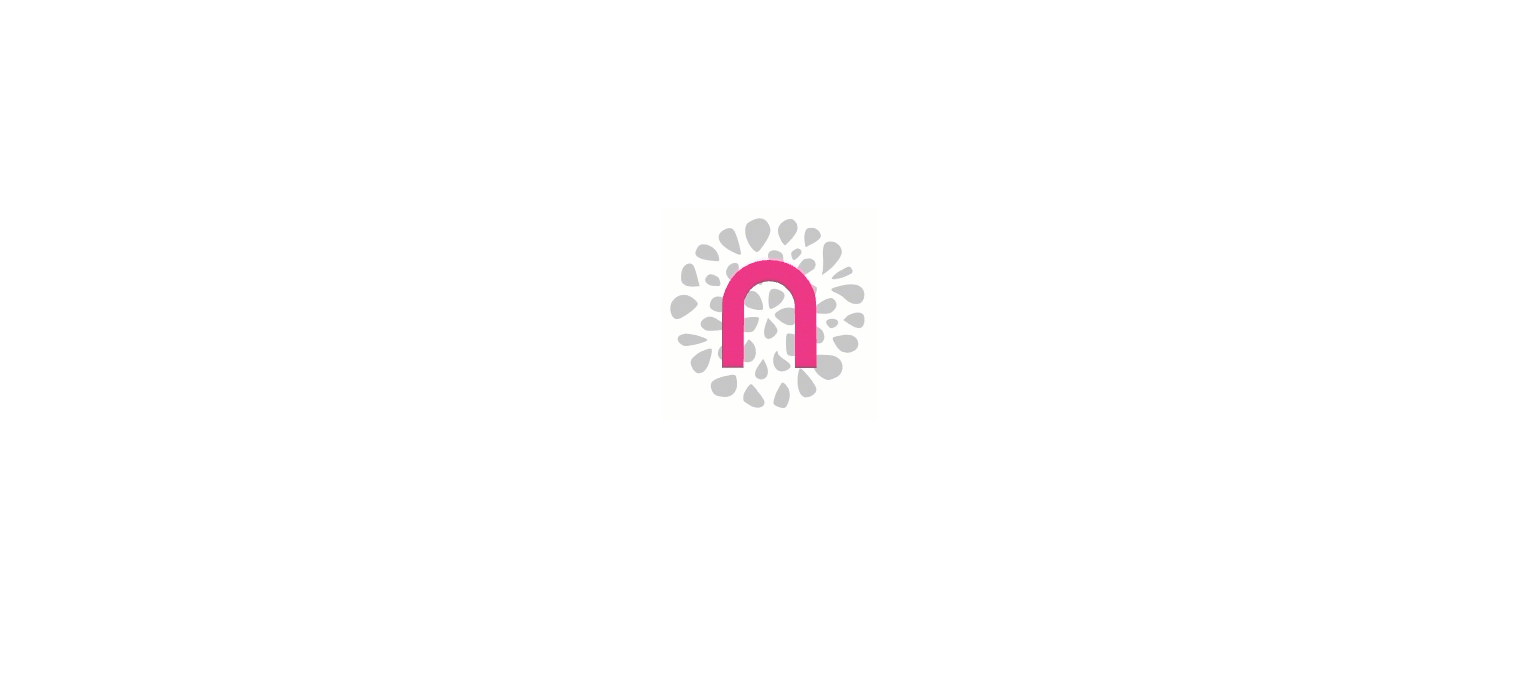 scroll, scrollTop: 0, scrollLeft: 0, axis: both 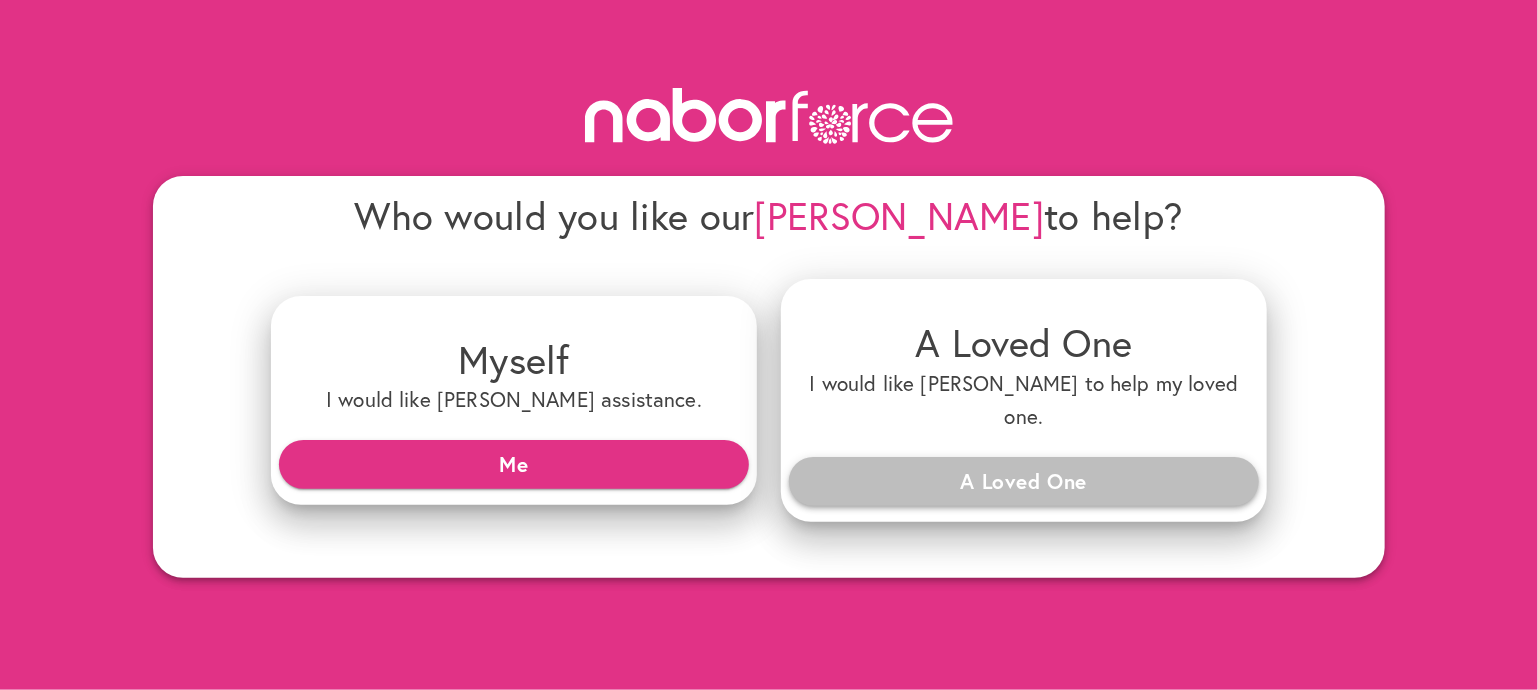 click on "A Loved One" at bounding box center [1024, 481] 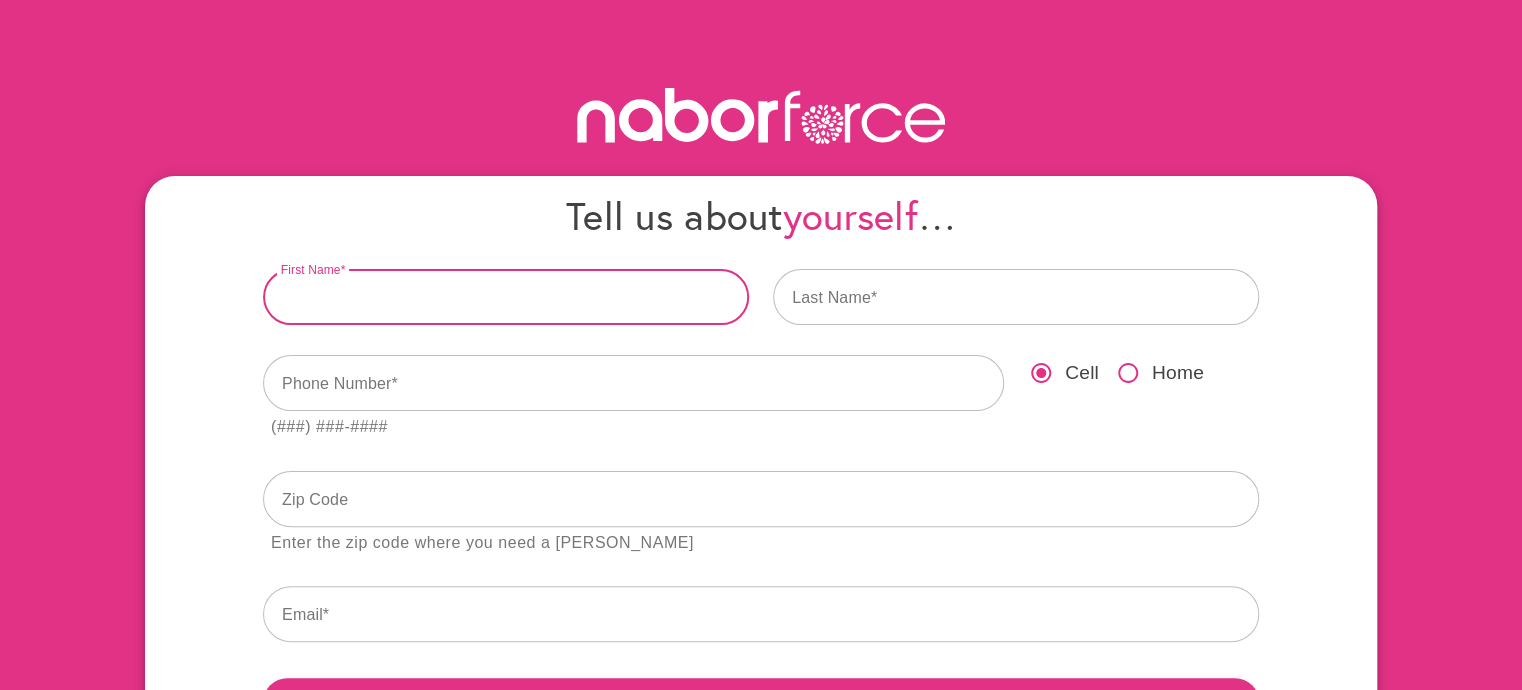 click at bounding box center [506, 297] 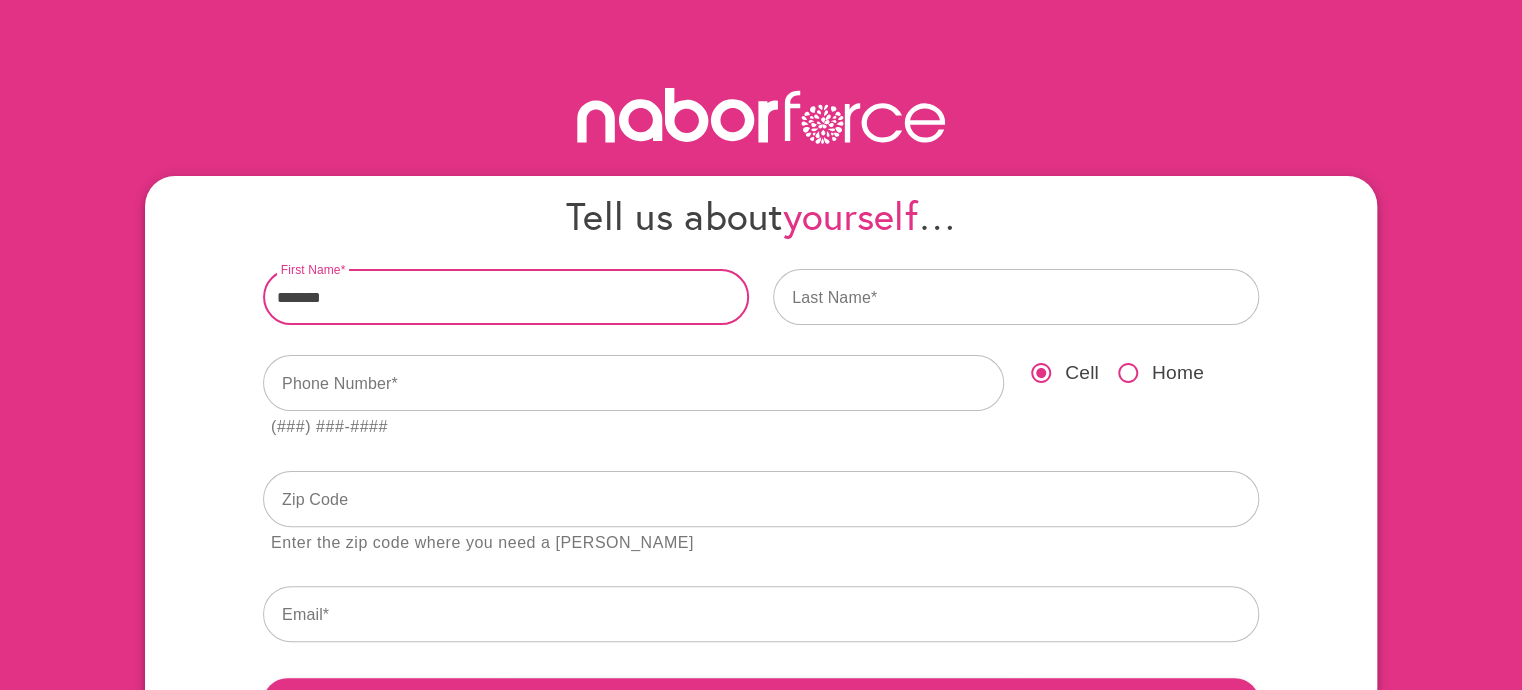 type on "*******" 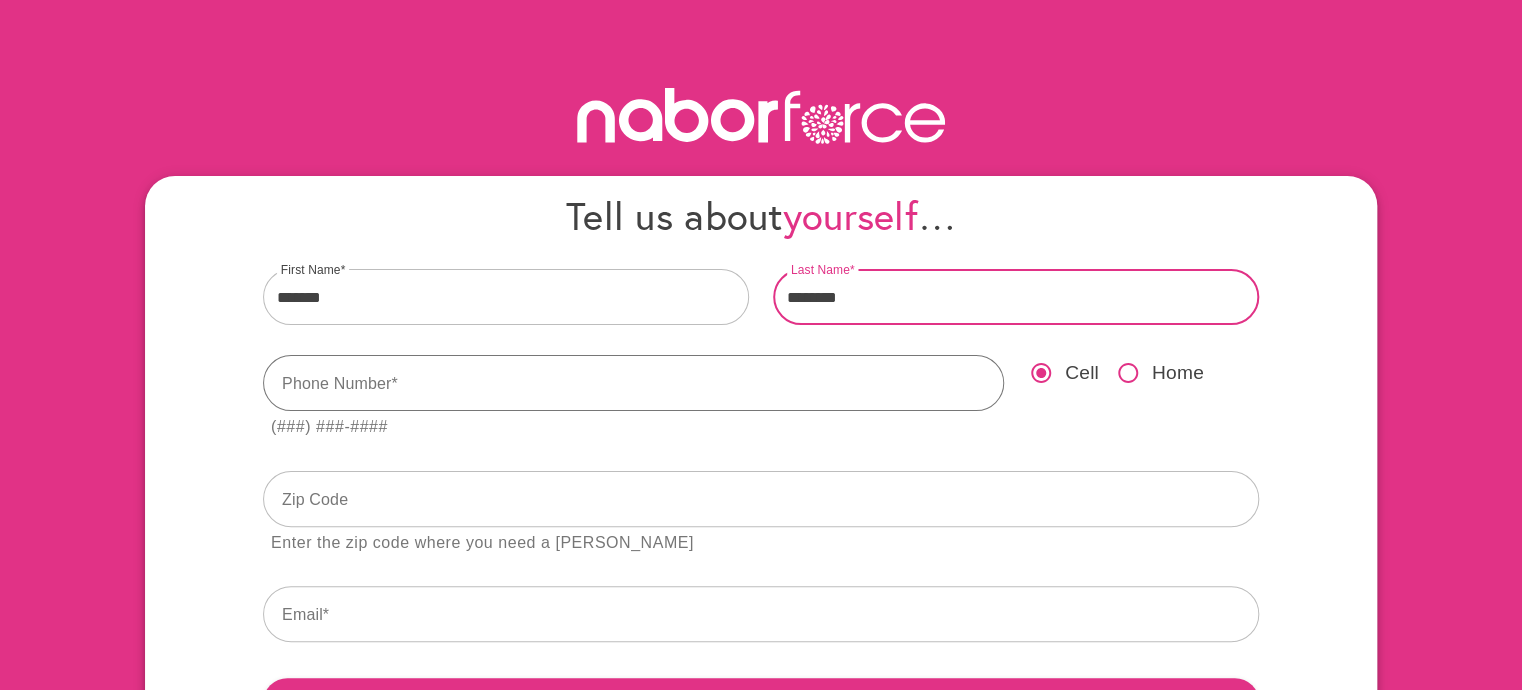 type on "********" 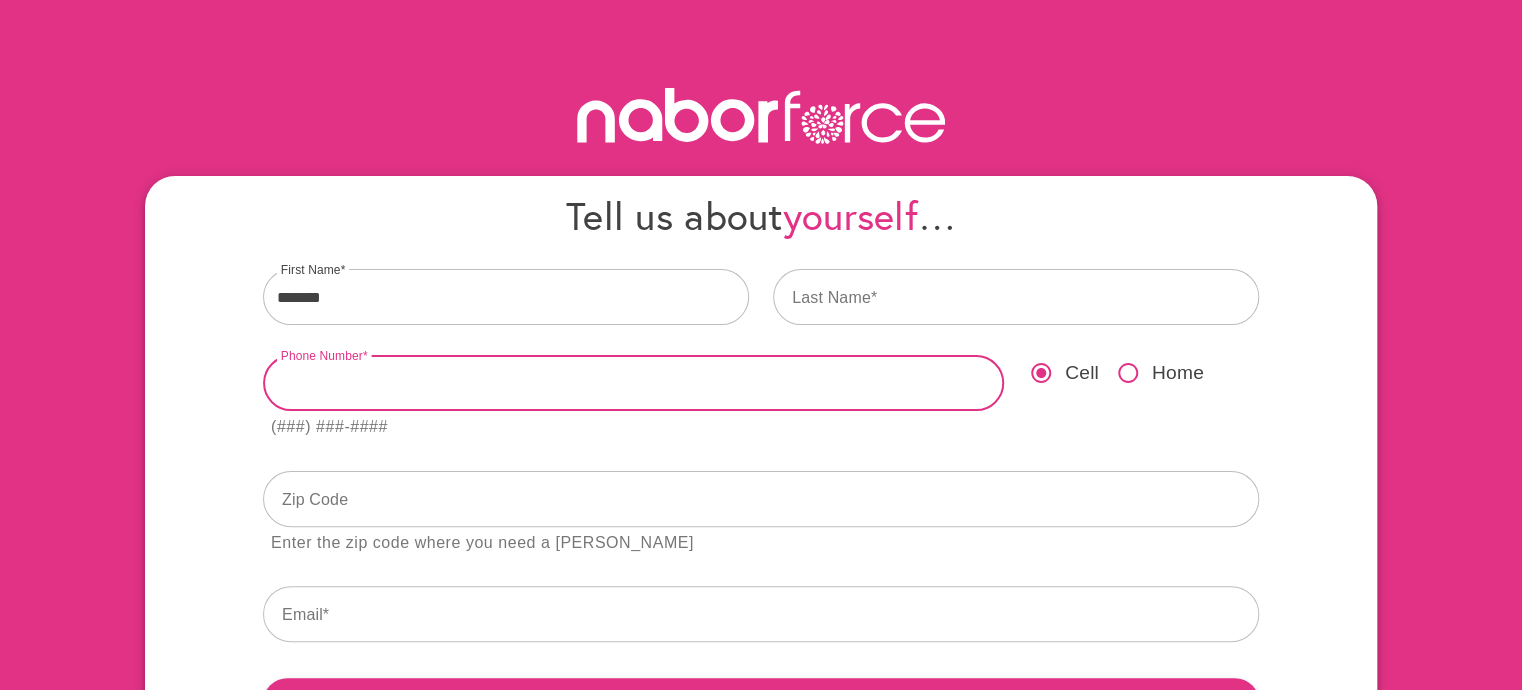 click at bounding box center (633, 383) 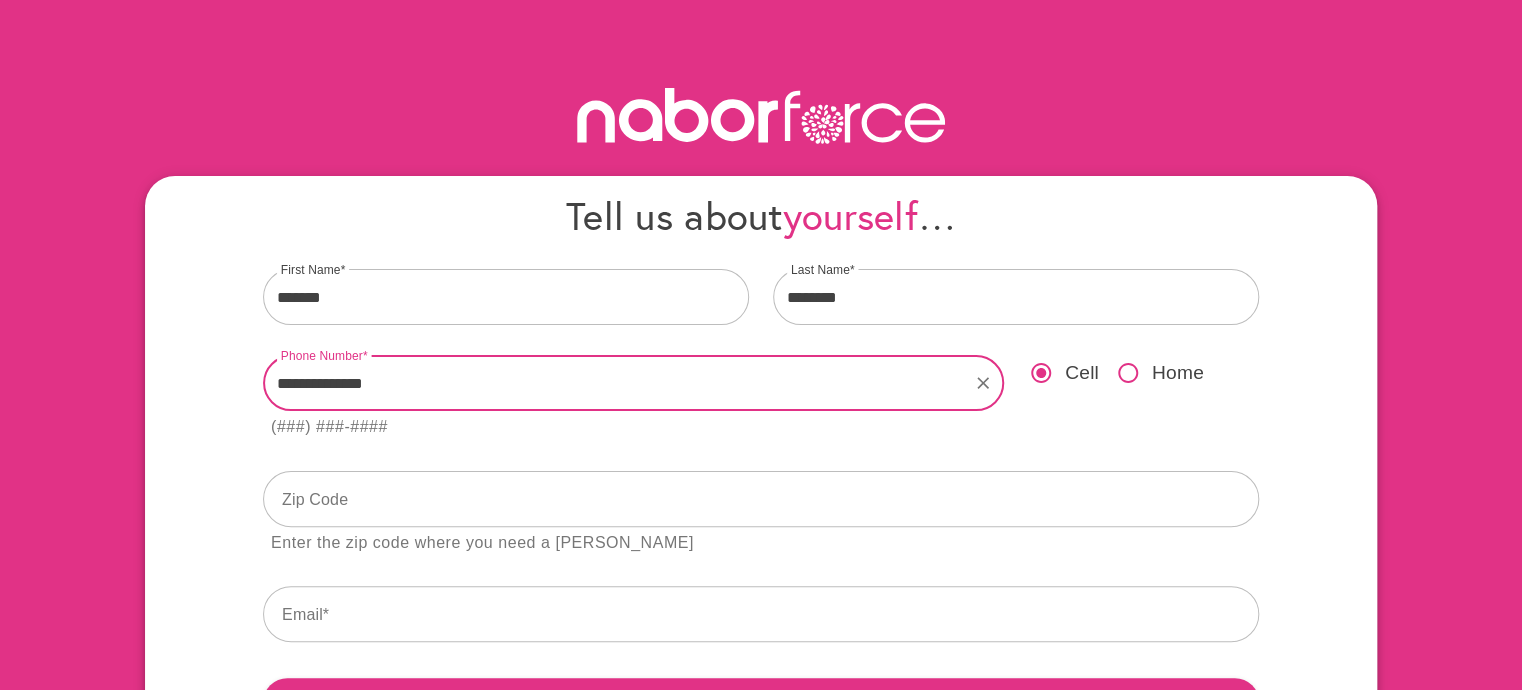 type on "**********" 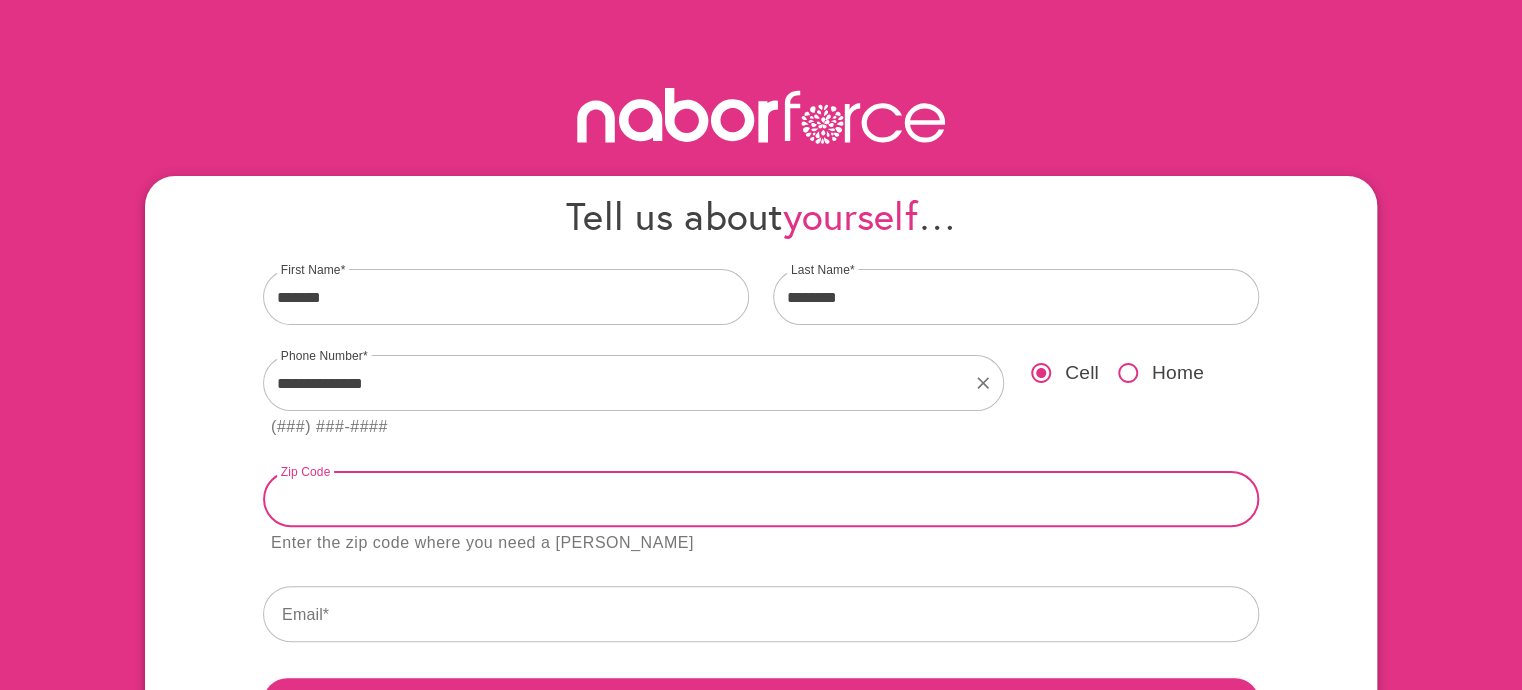 click at bounding box center (761, 499) 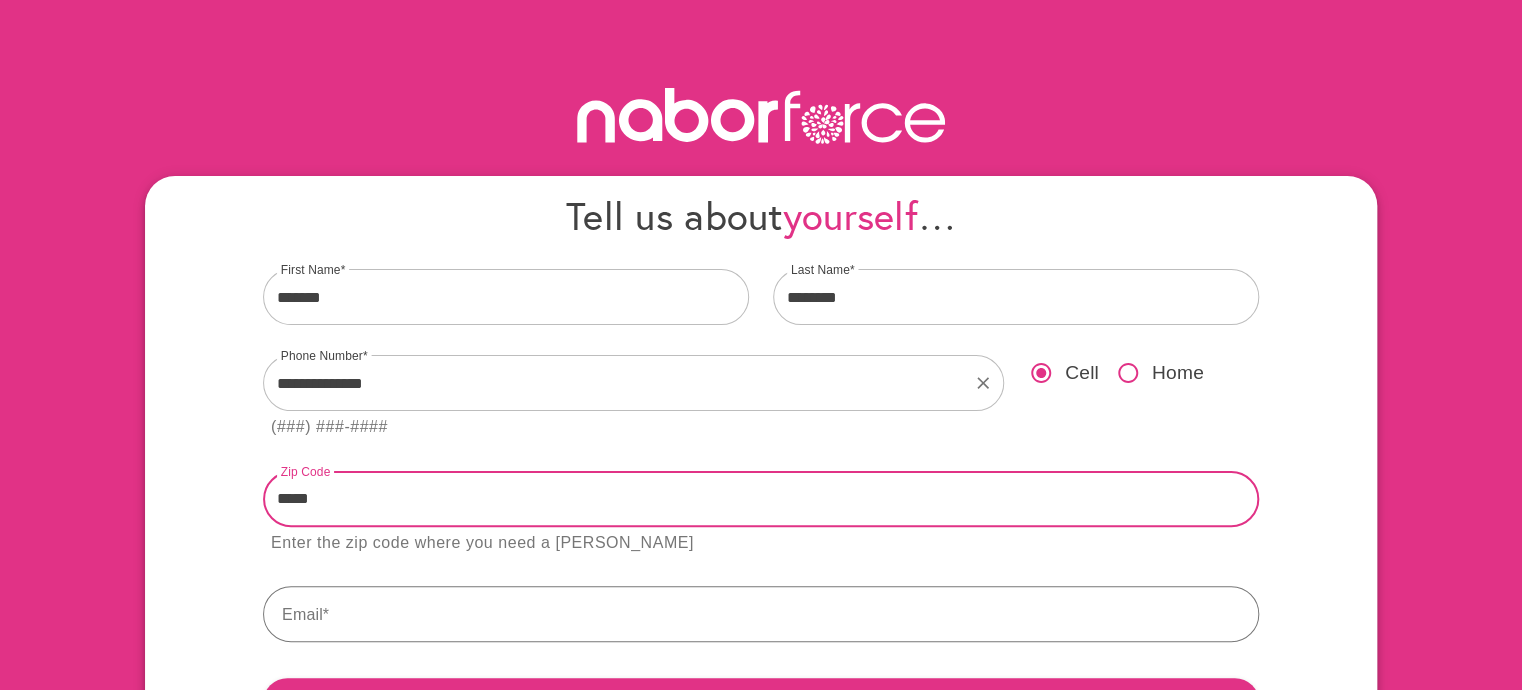 type on "*****" 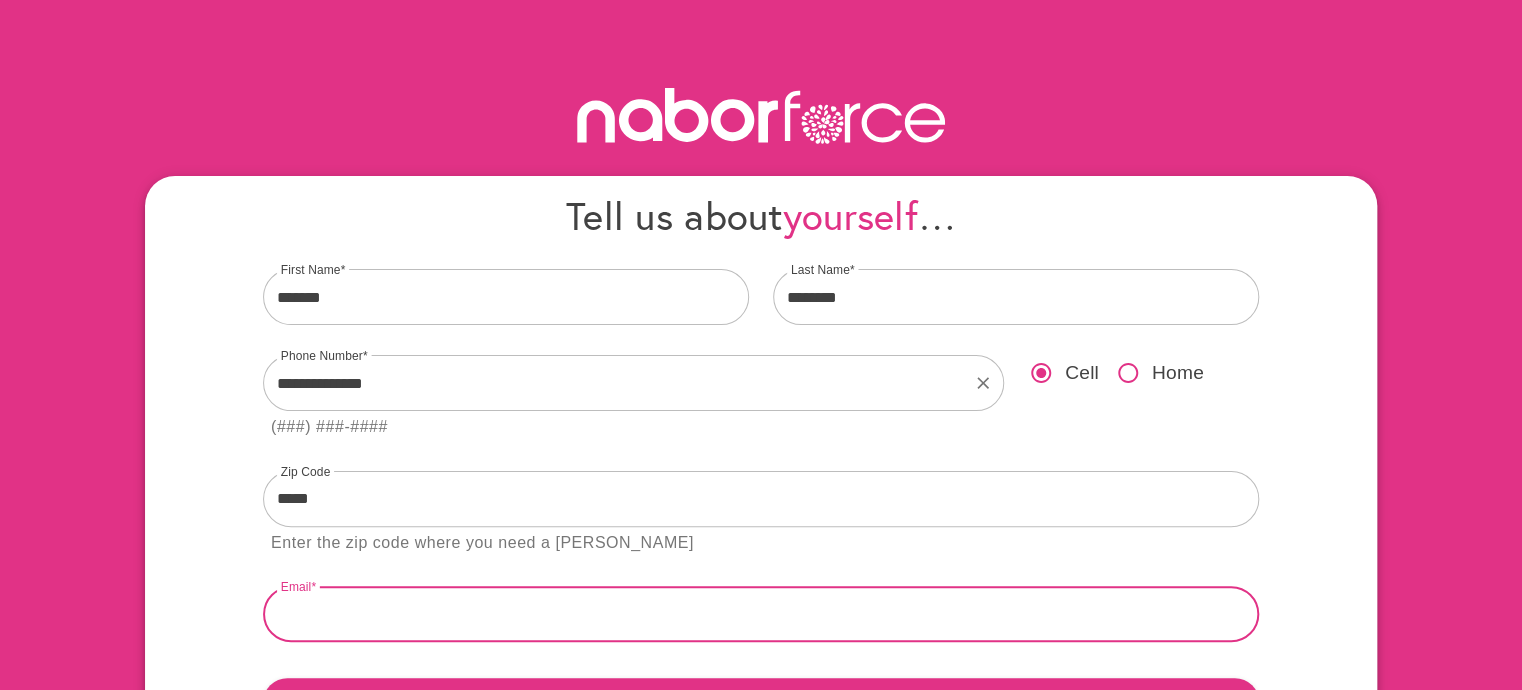 click at bounding box center [761, 614] 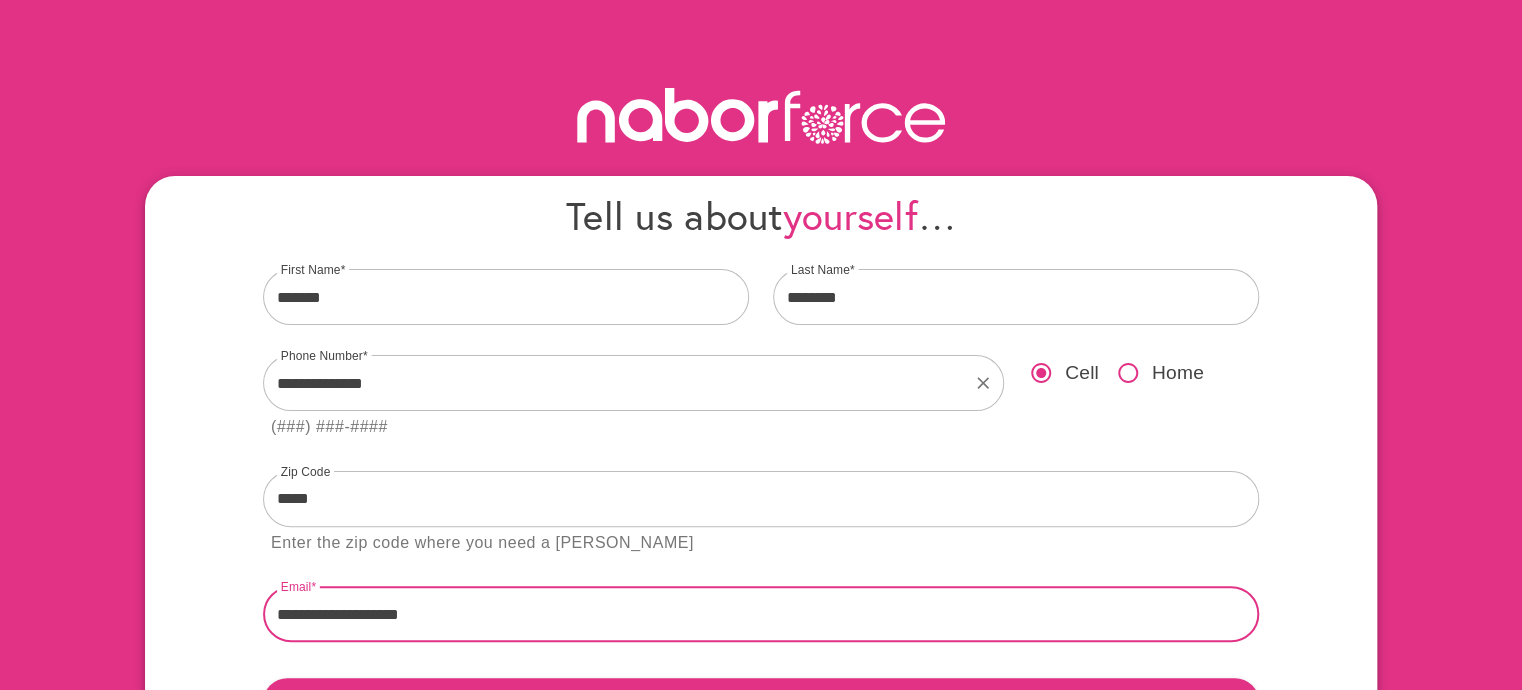 scroll, scrollTop: 166, scrollLeft: 0, axis: vertical 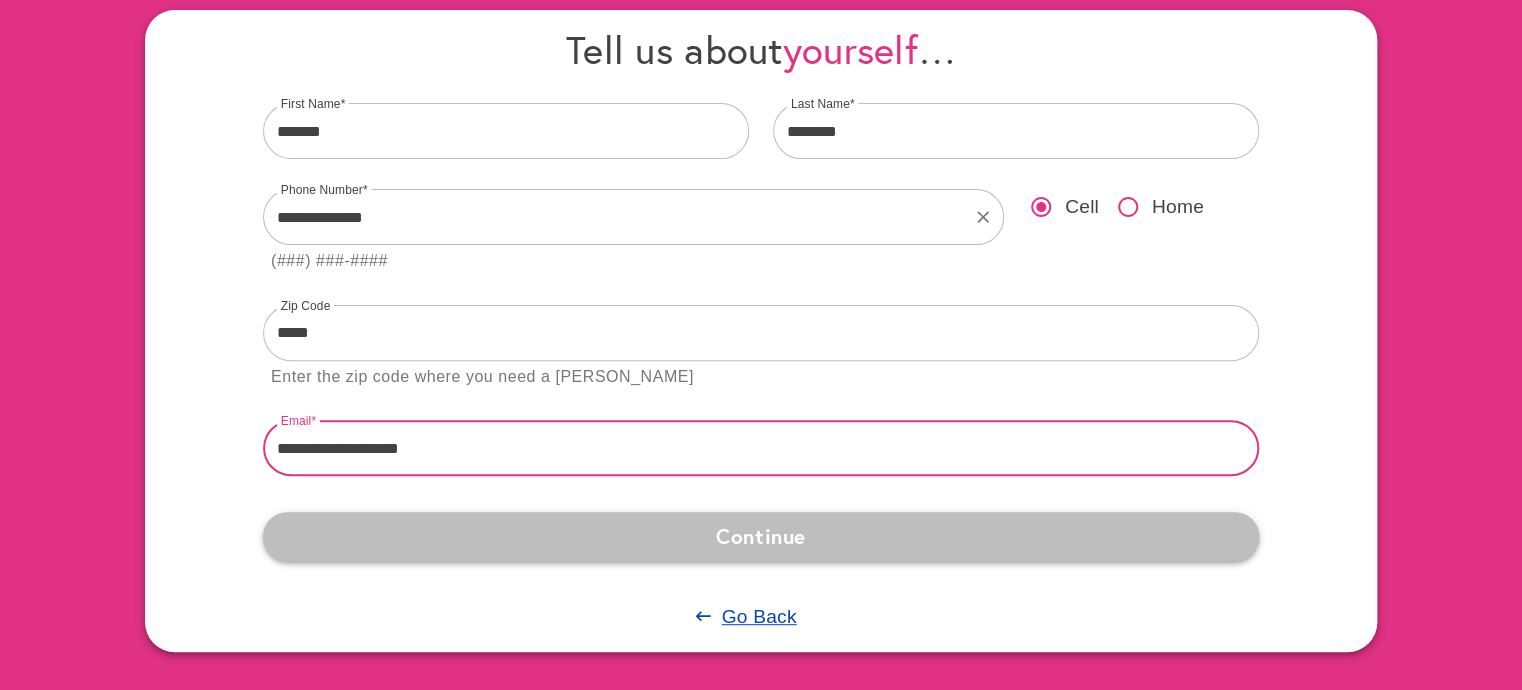 type on "**********" 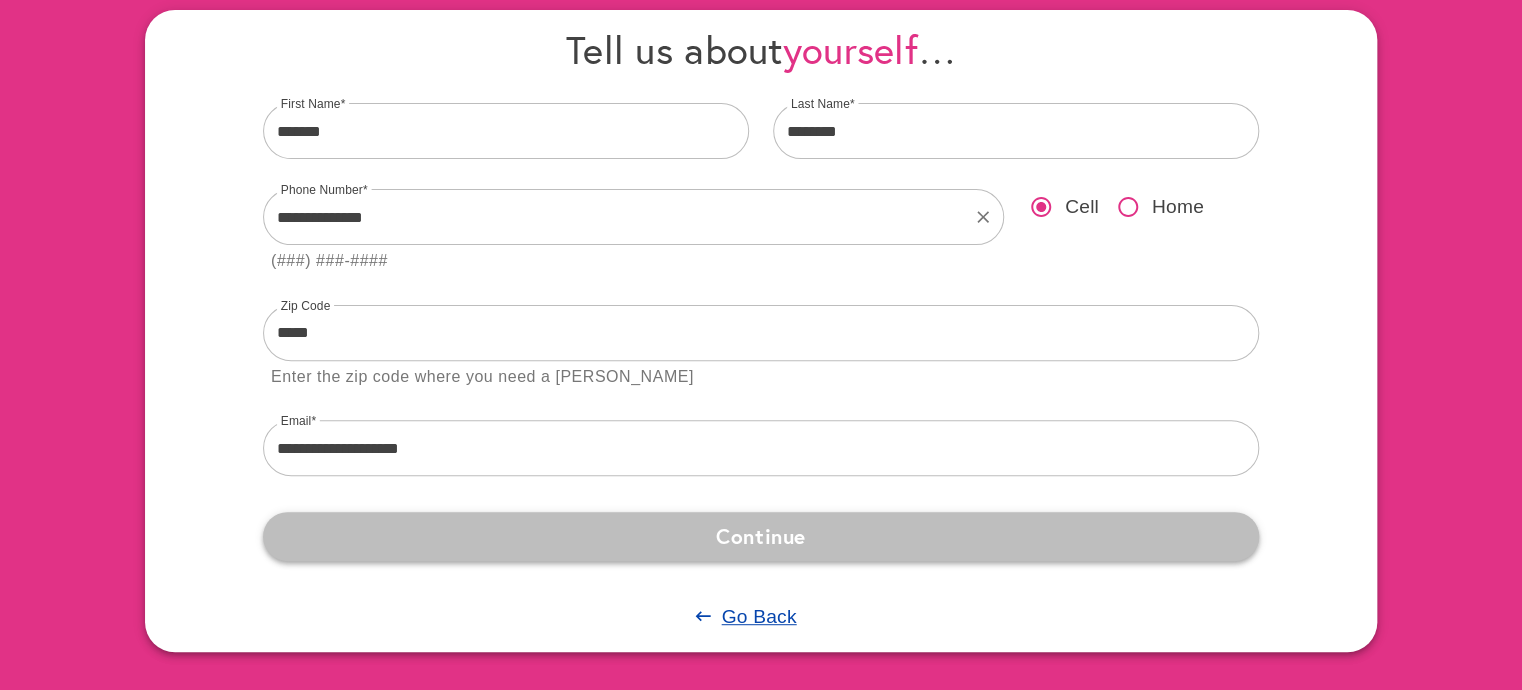 click on "Continue" at bounding box center [761, 536] 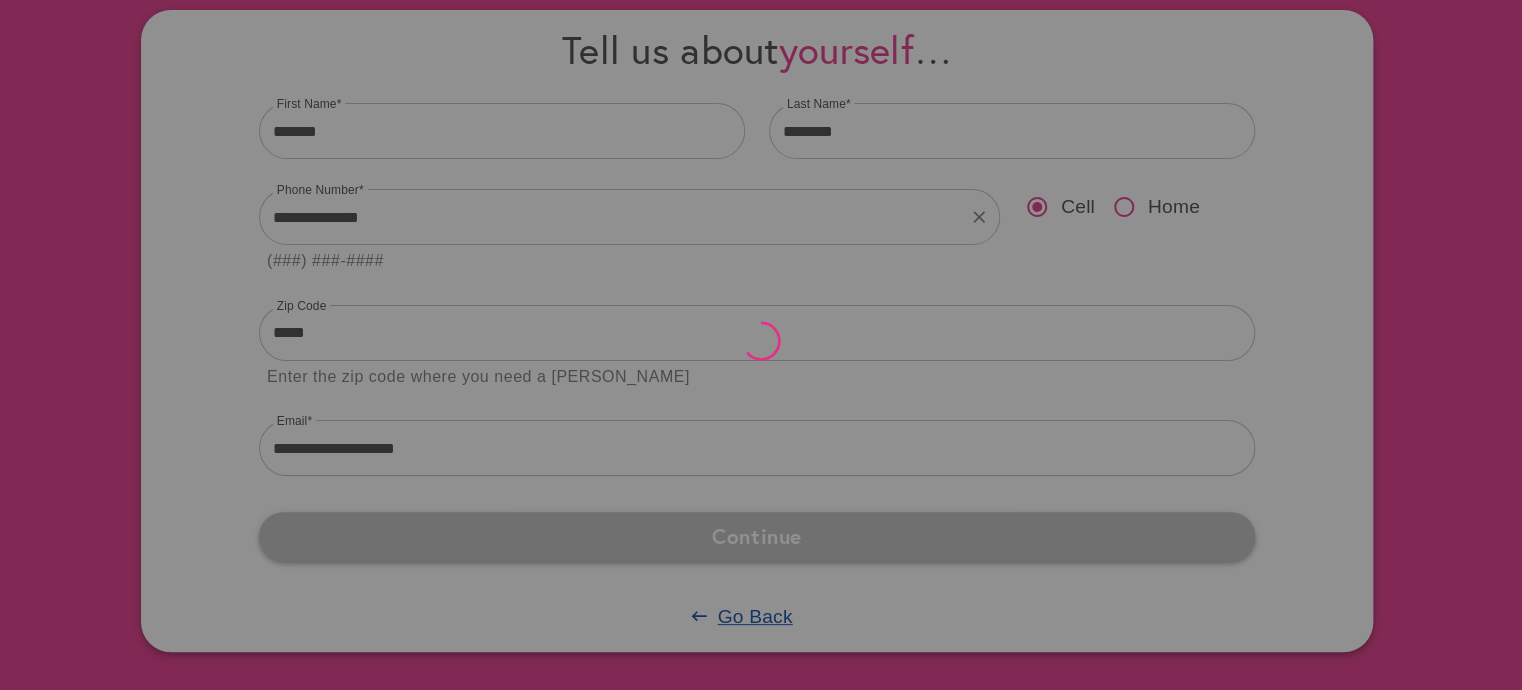 scroll, scrollTop: 0, scrollLeft: 0, axis: both 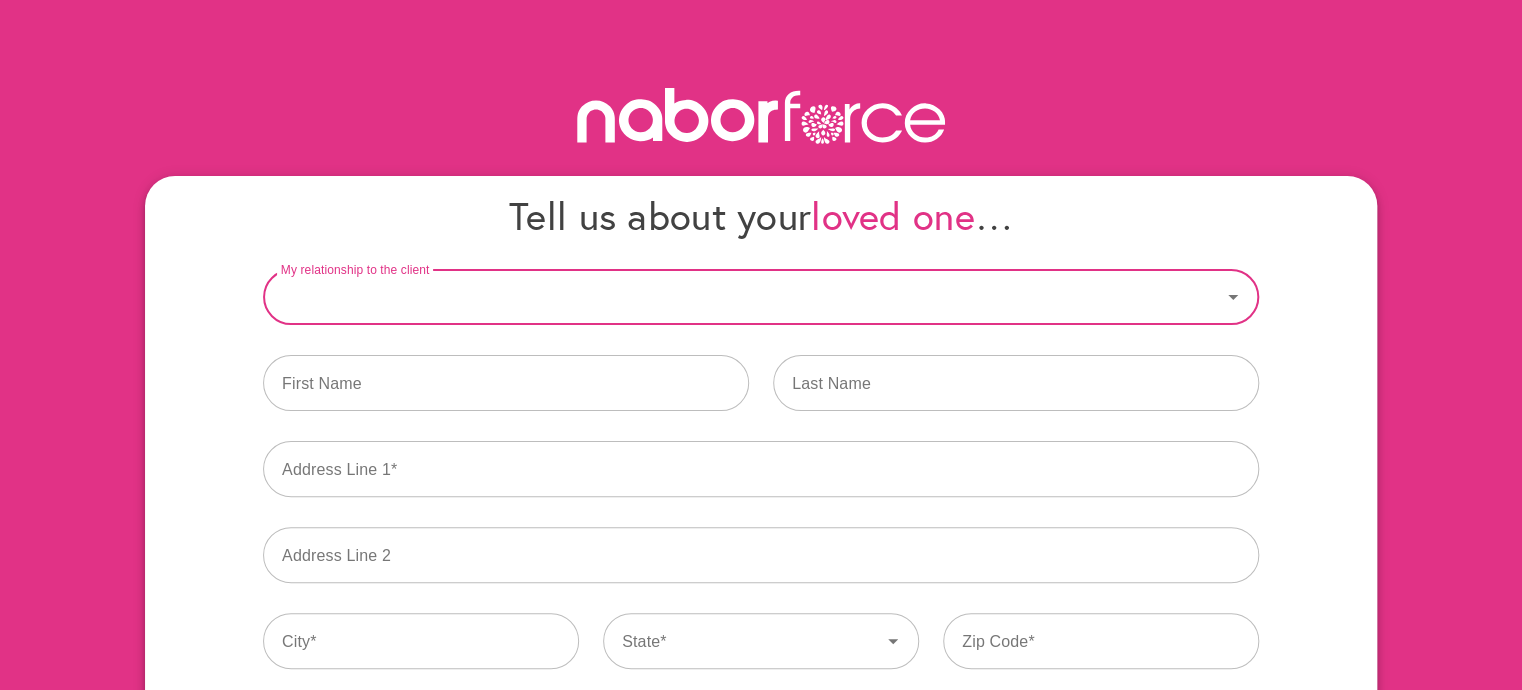 click on "My relationship to the client" at bounding box center [742, 297] 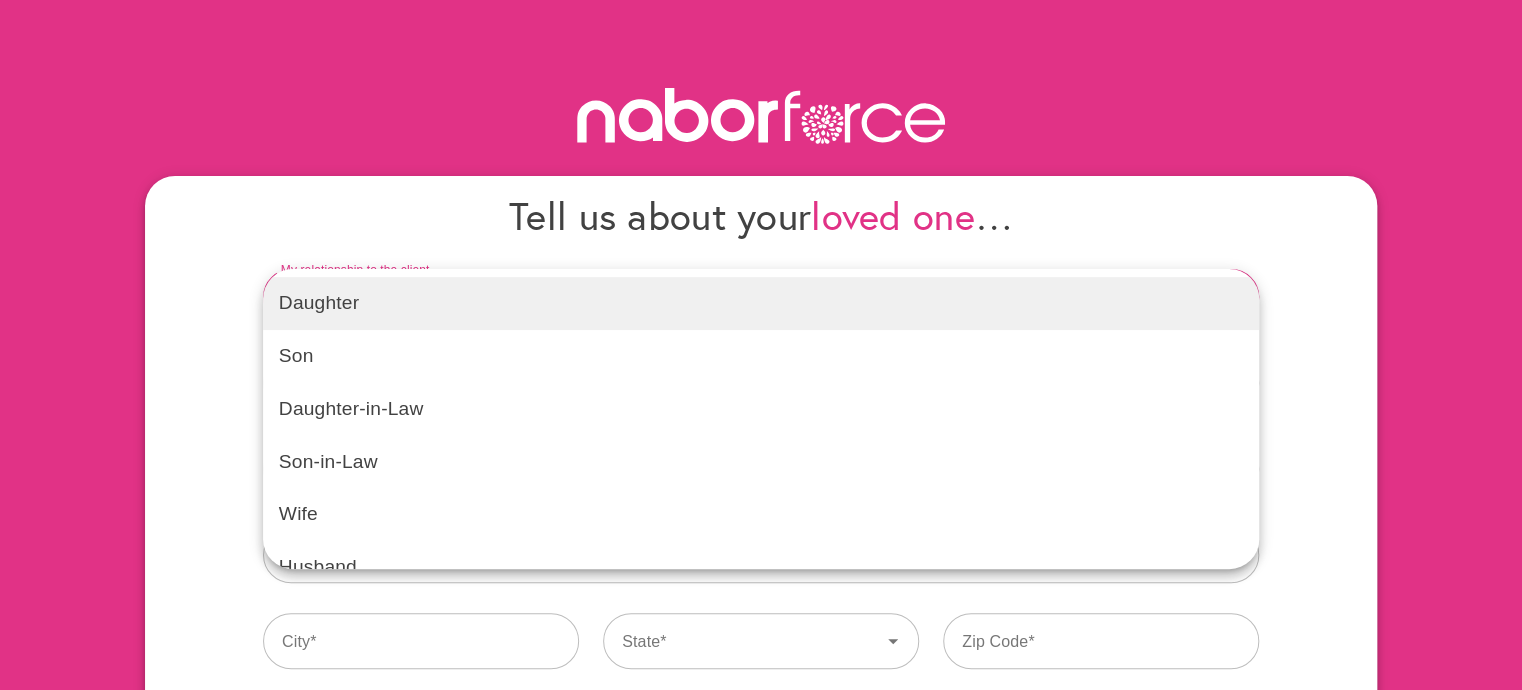 click on "Daughter" at bounding box center [761, 303] 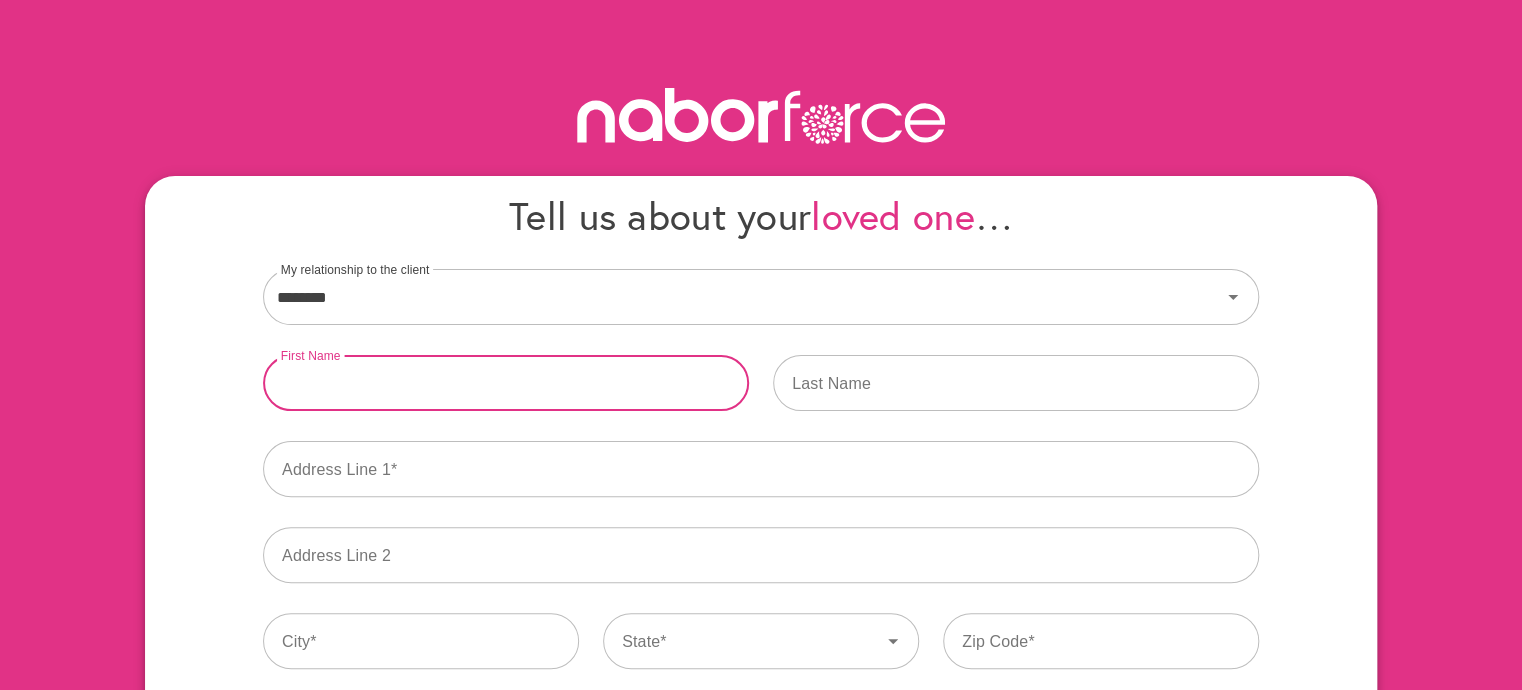 click at bounding box center [506, 383] 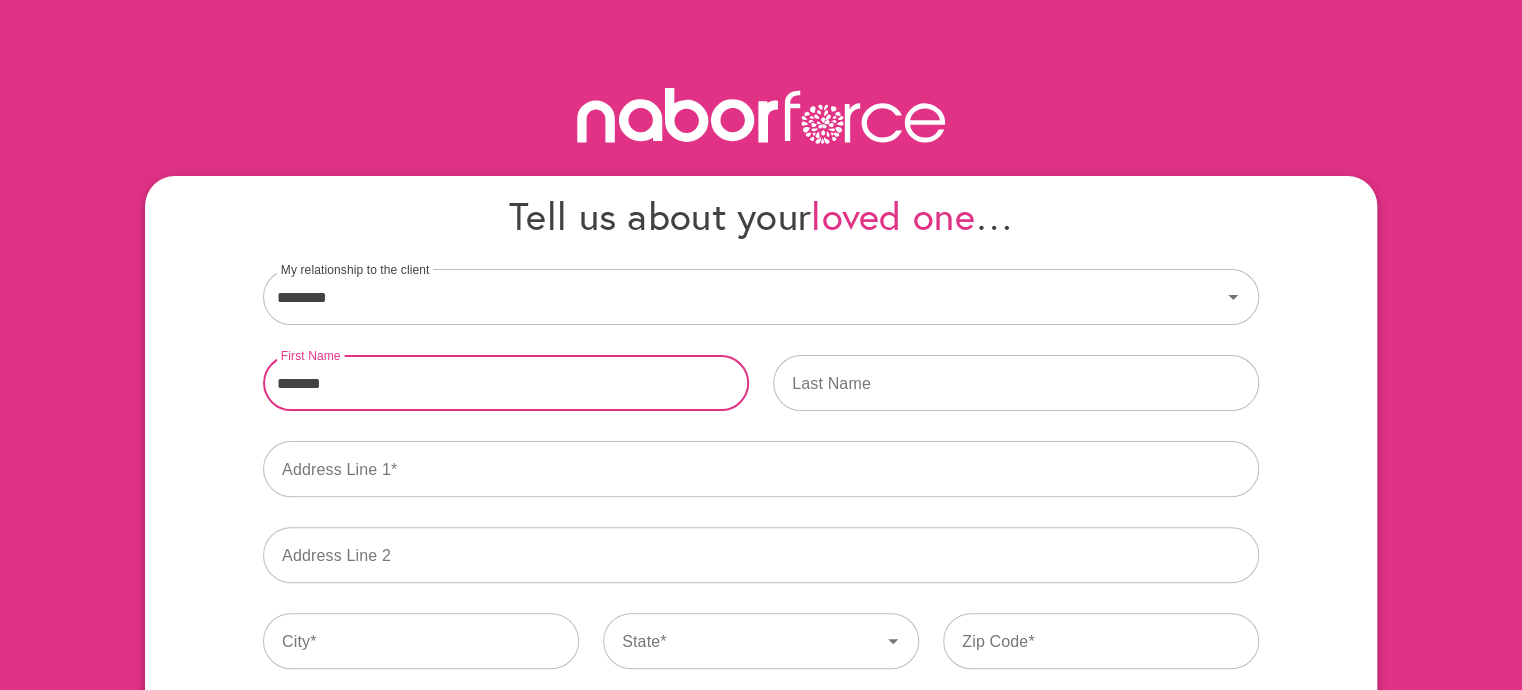 type on "*******" 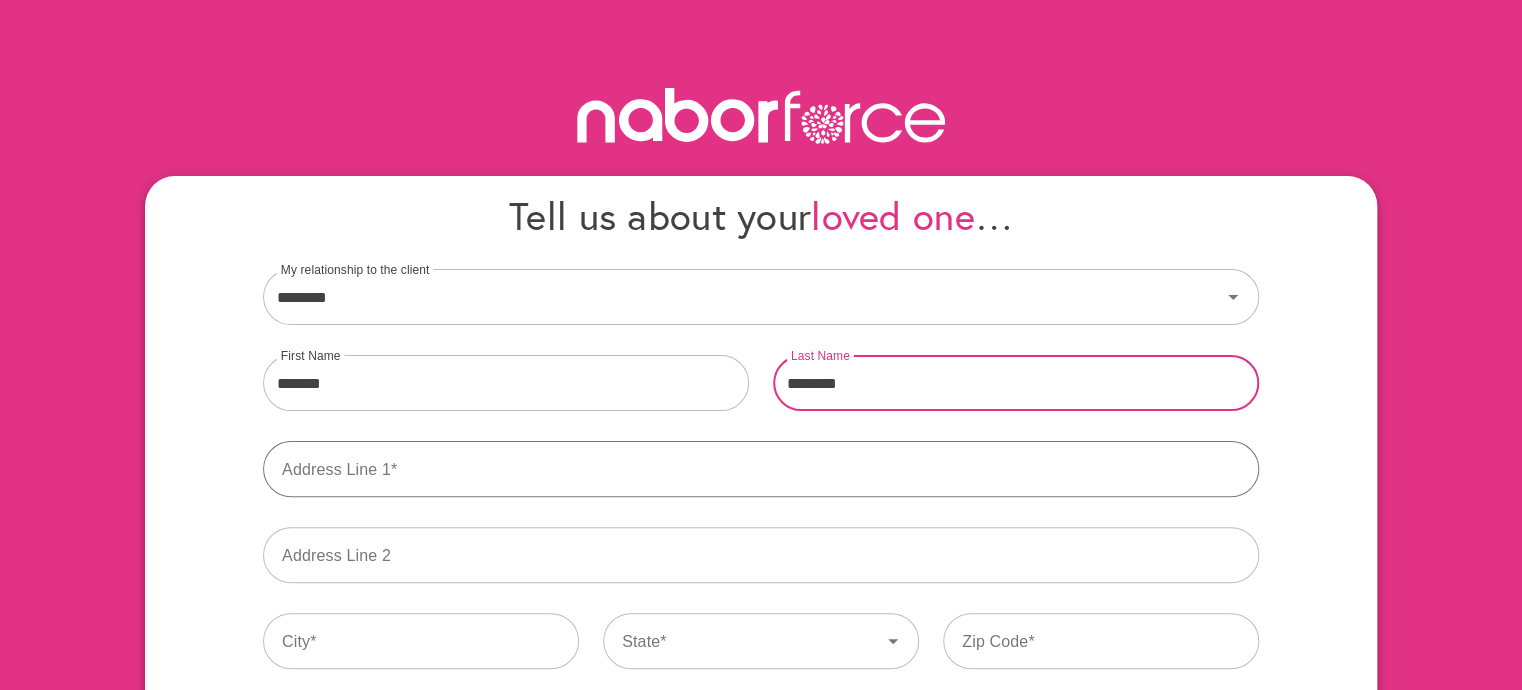 type on "********" 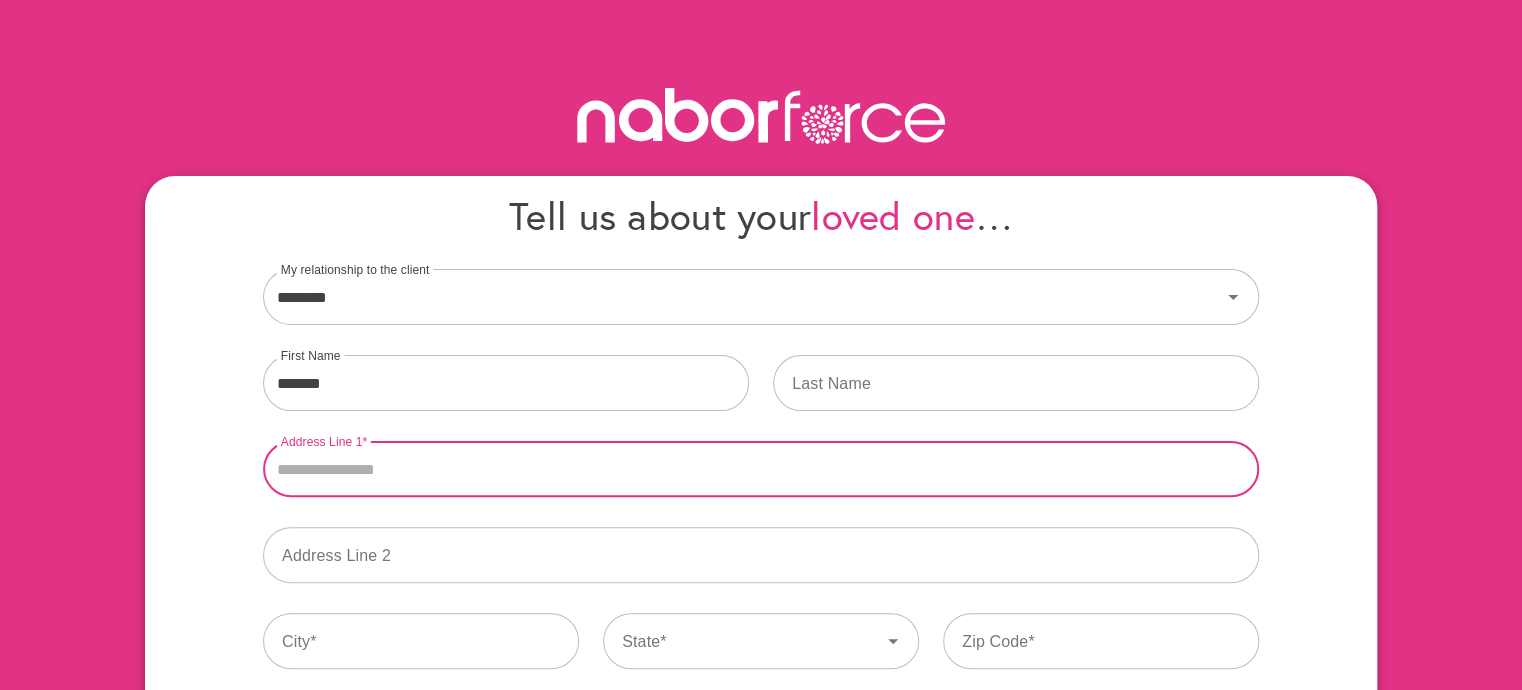 click on "Address Line 1" at bounding box center [761, 469] 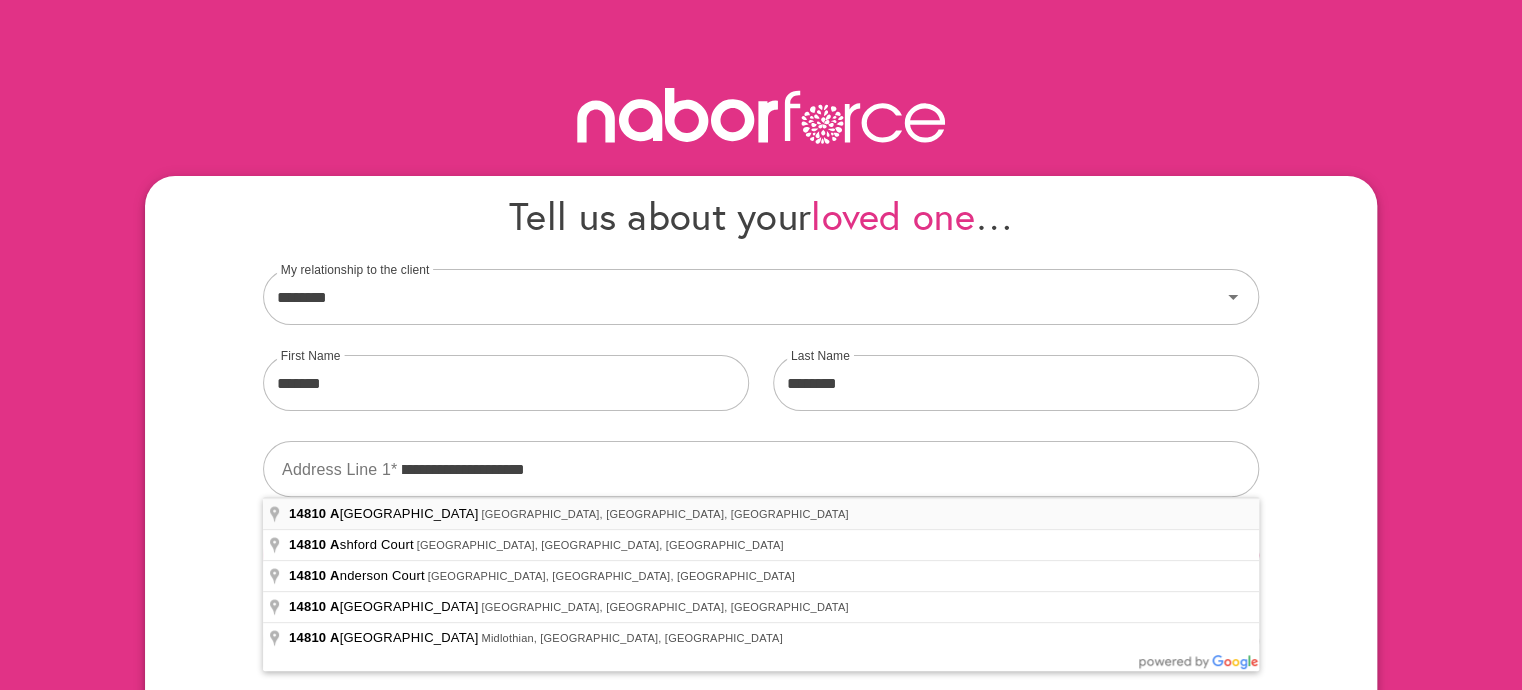type on "**********" 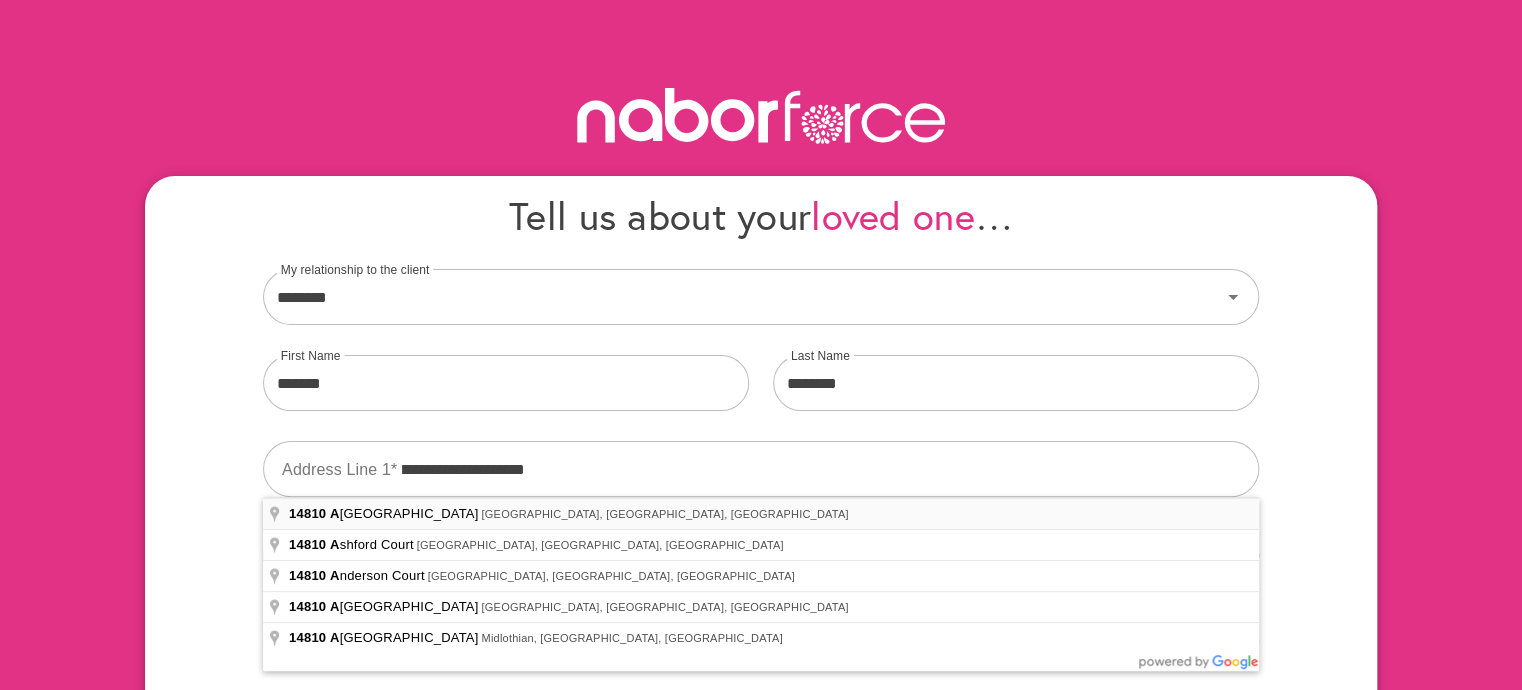 type on "**********" 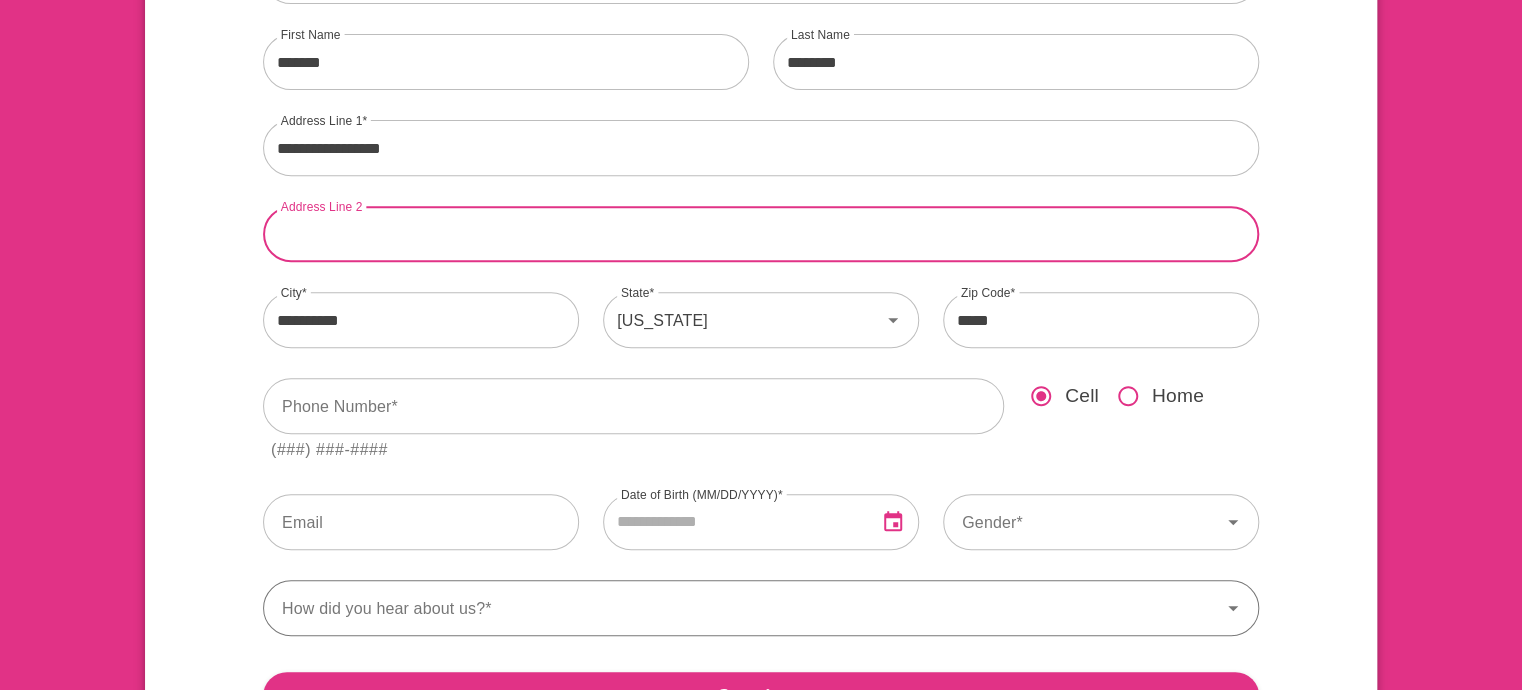 scroll, scrollTop: 333, scrollLeft: 0, axis: vertical 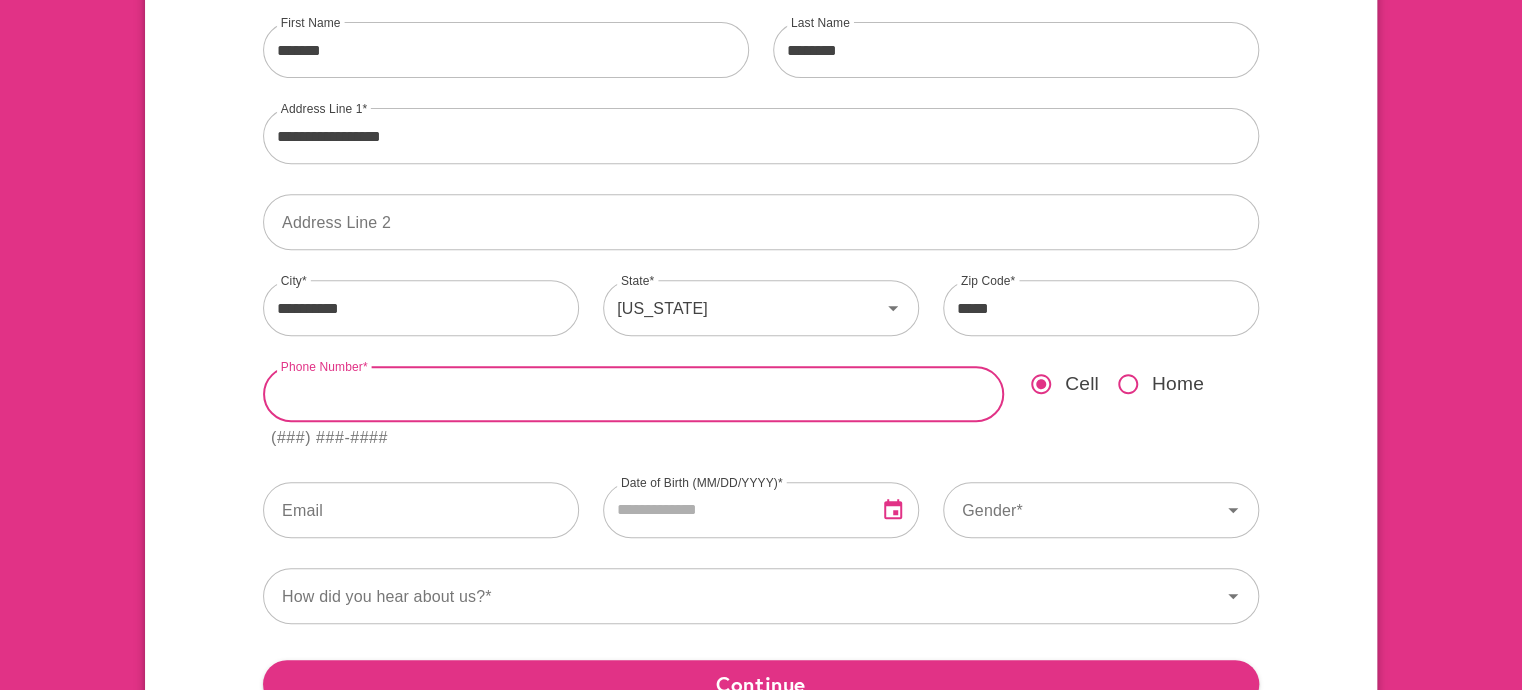click at bounding box center [633, 394] 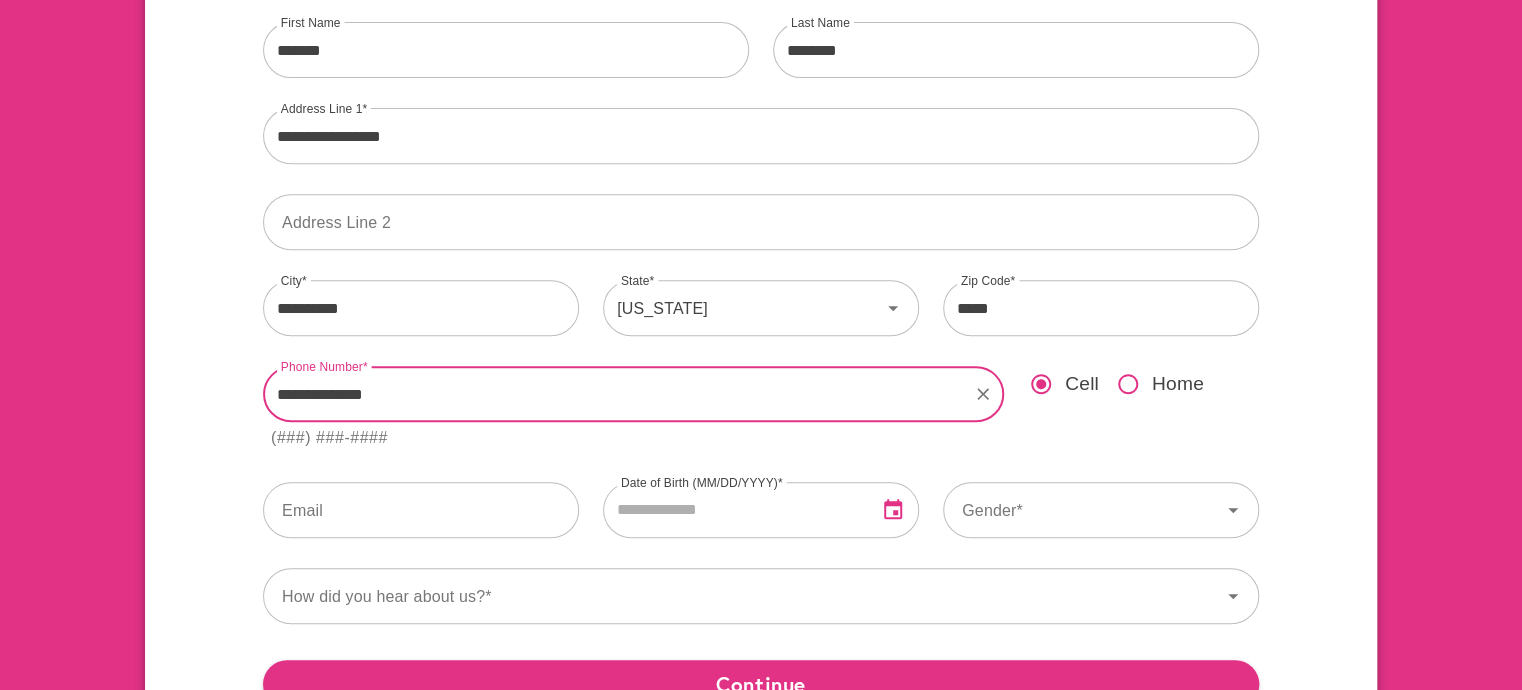 type on "**********" 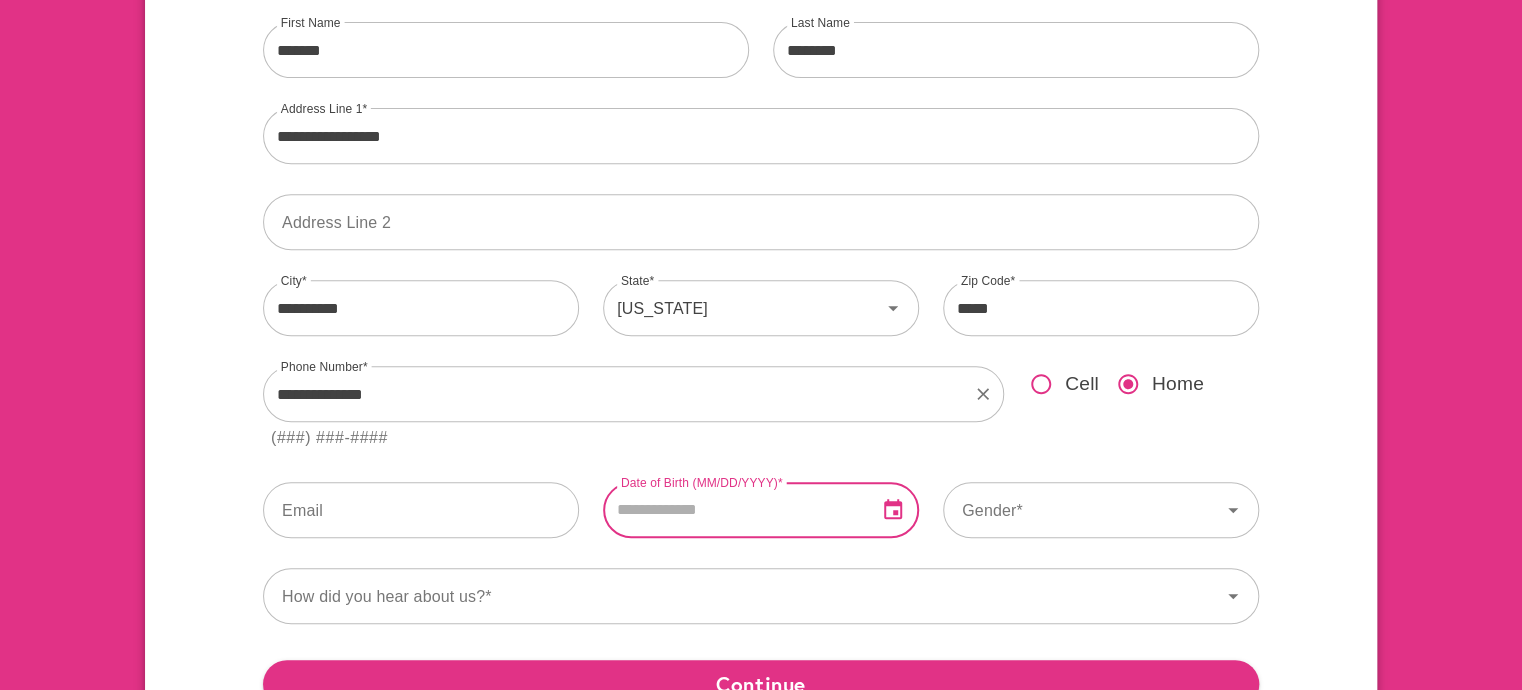 click at bounding box center (732, 510) 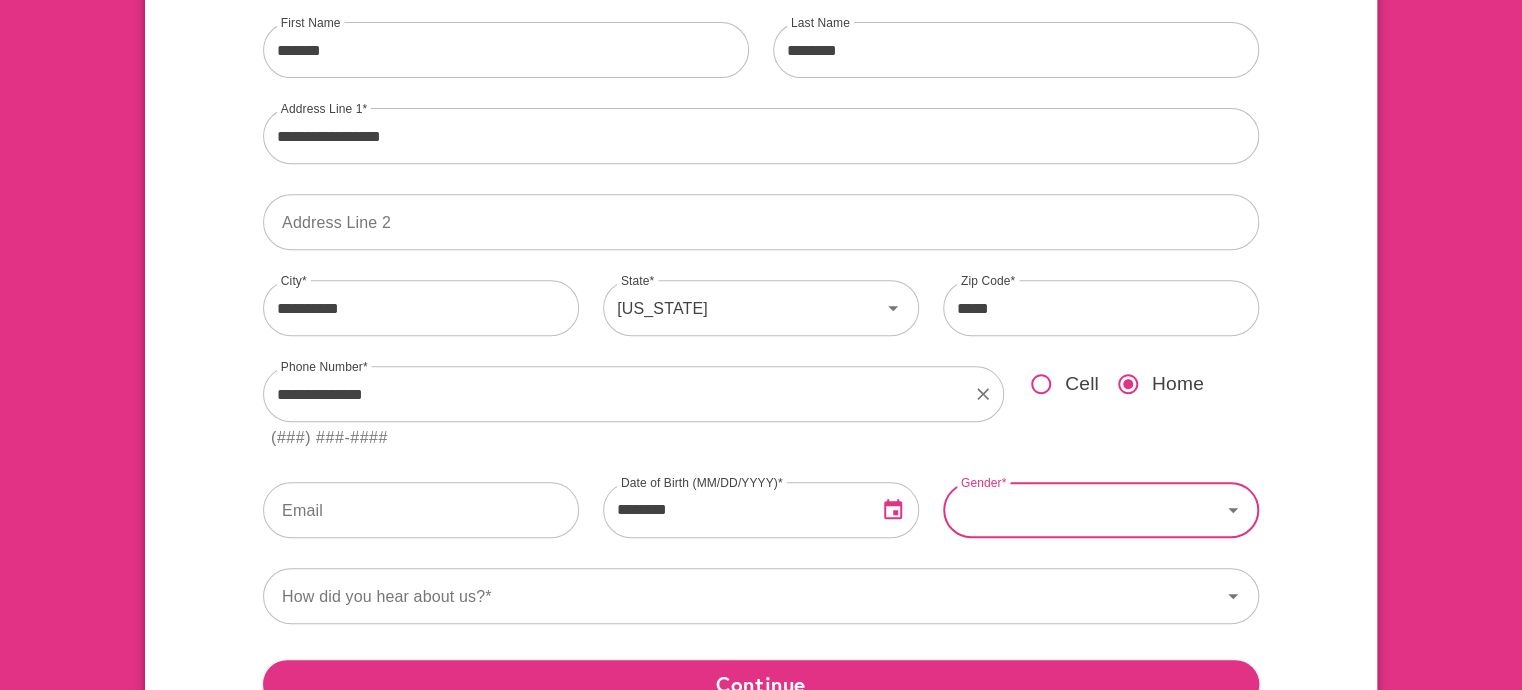 type on "**********" 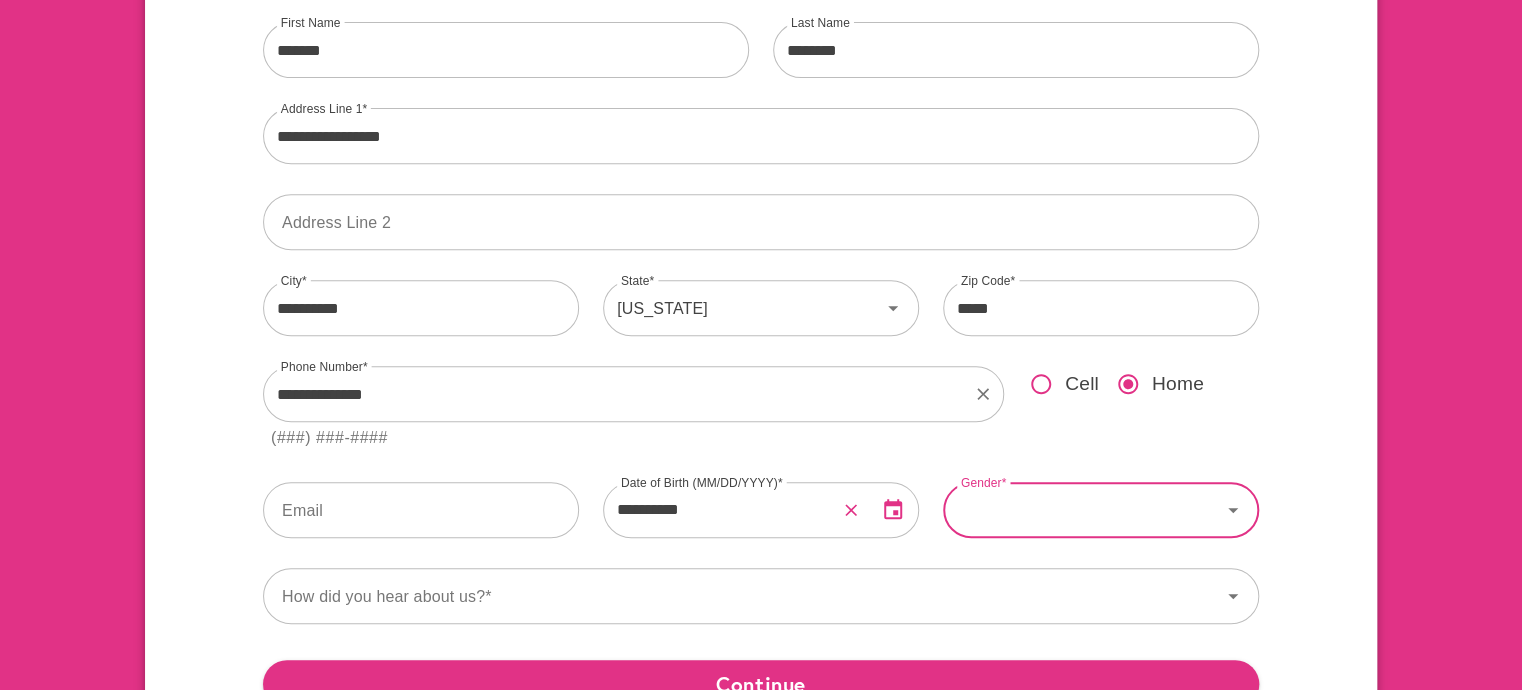 click on "Gender" at bounding box center (1082, 510) 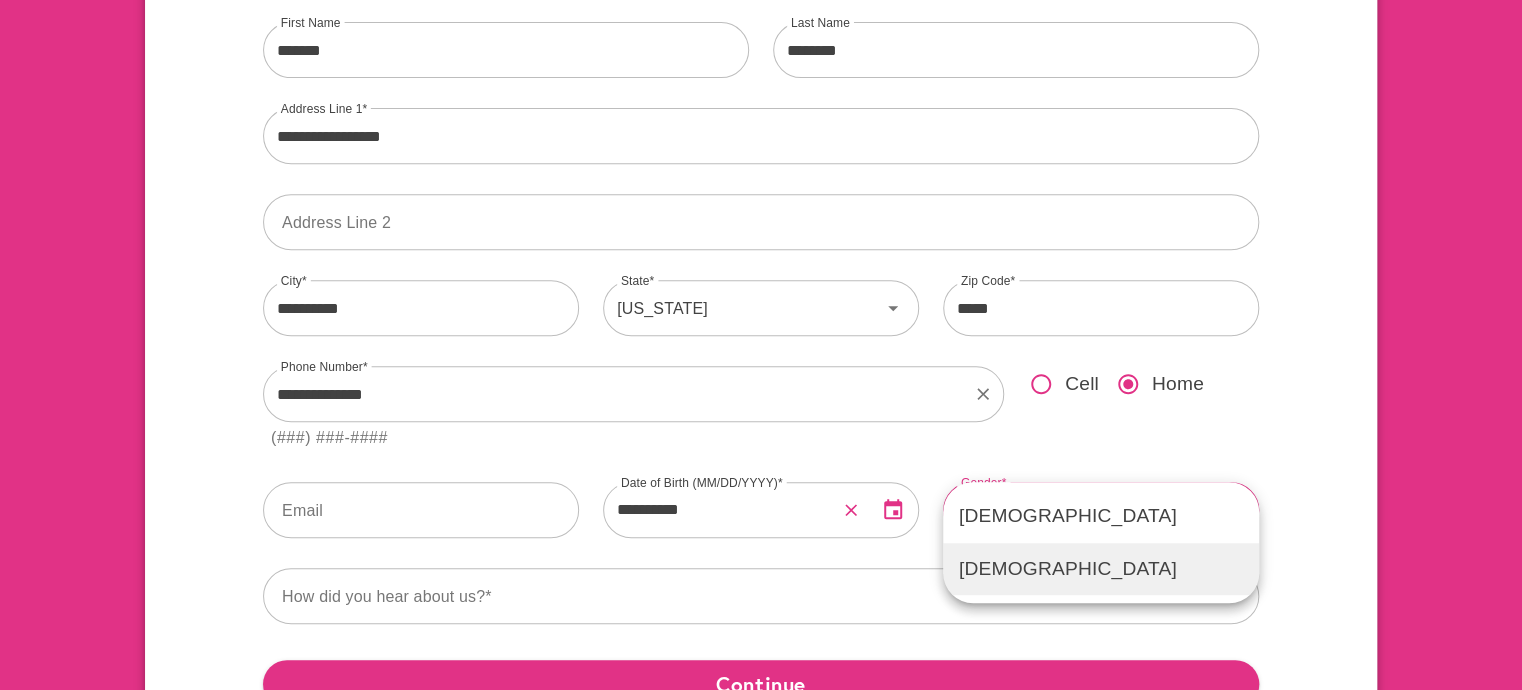 click on "Female" at bounding box center [1101, 569] 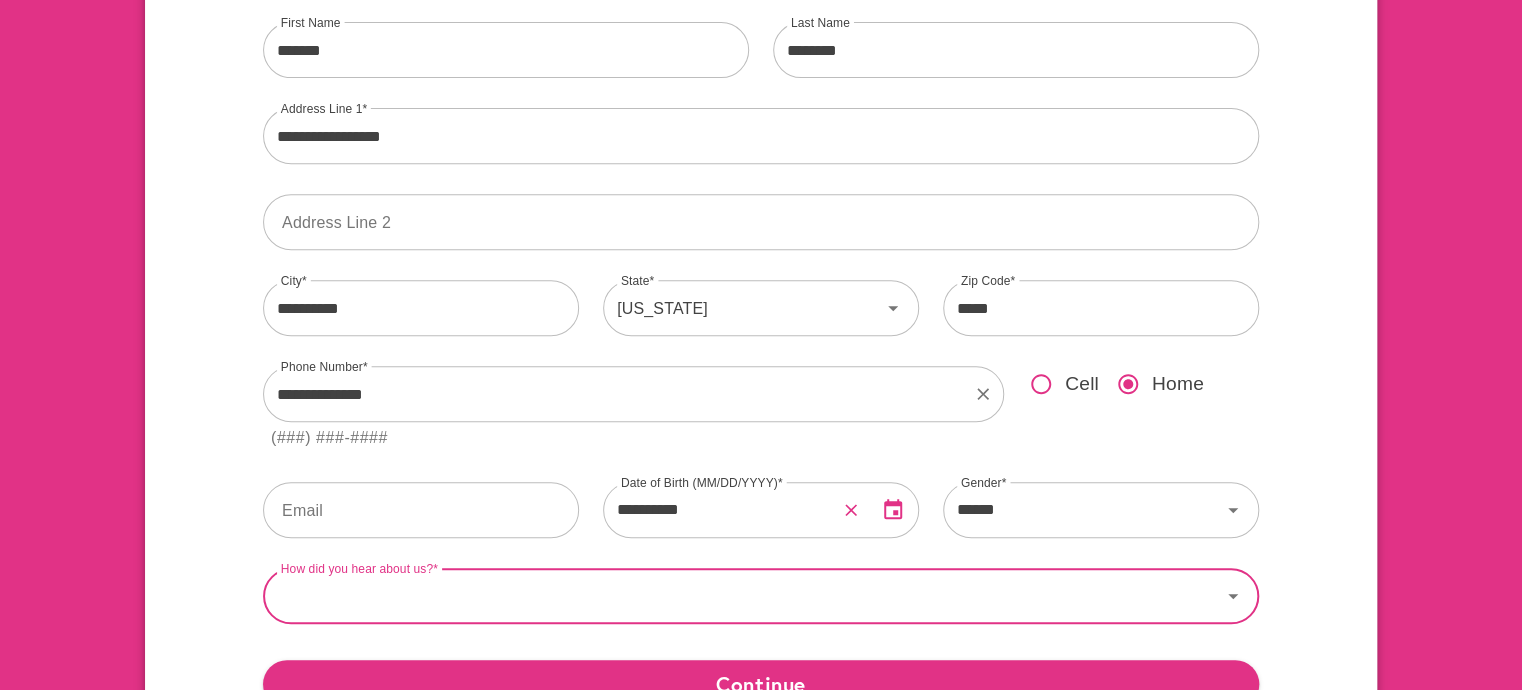click on "How did you hear about us?" at bounding box center [742, 596] 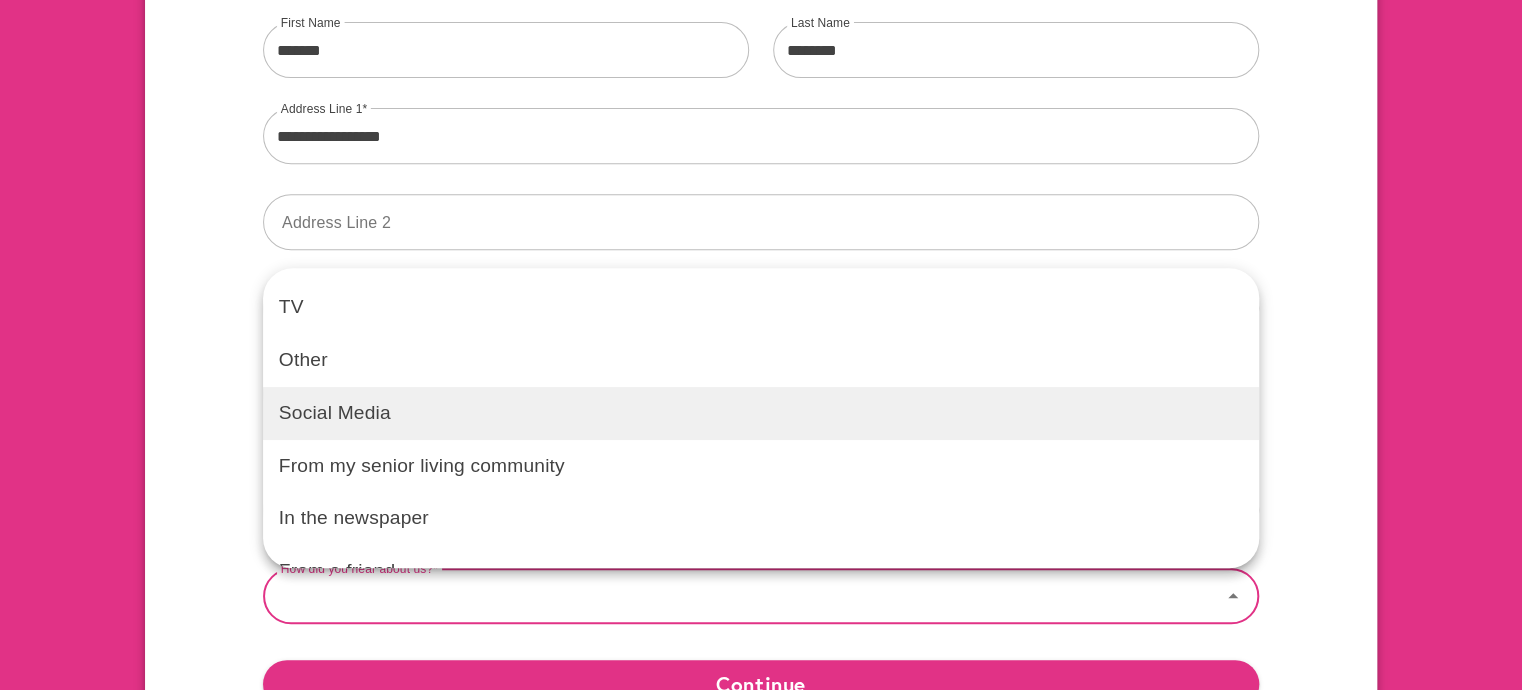 scroll, scrollTop: 138, scrollLeft: 0, axis: vertical 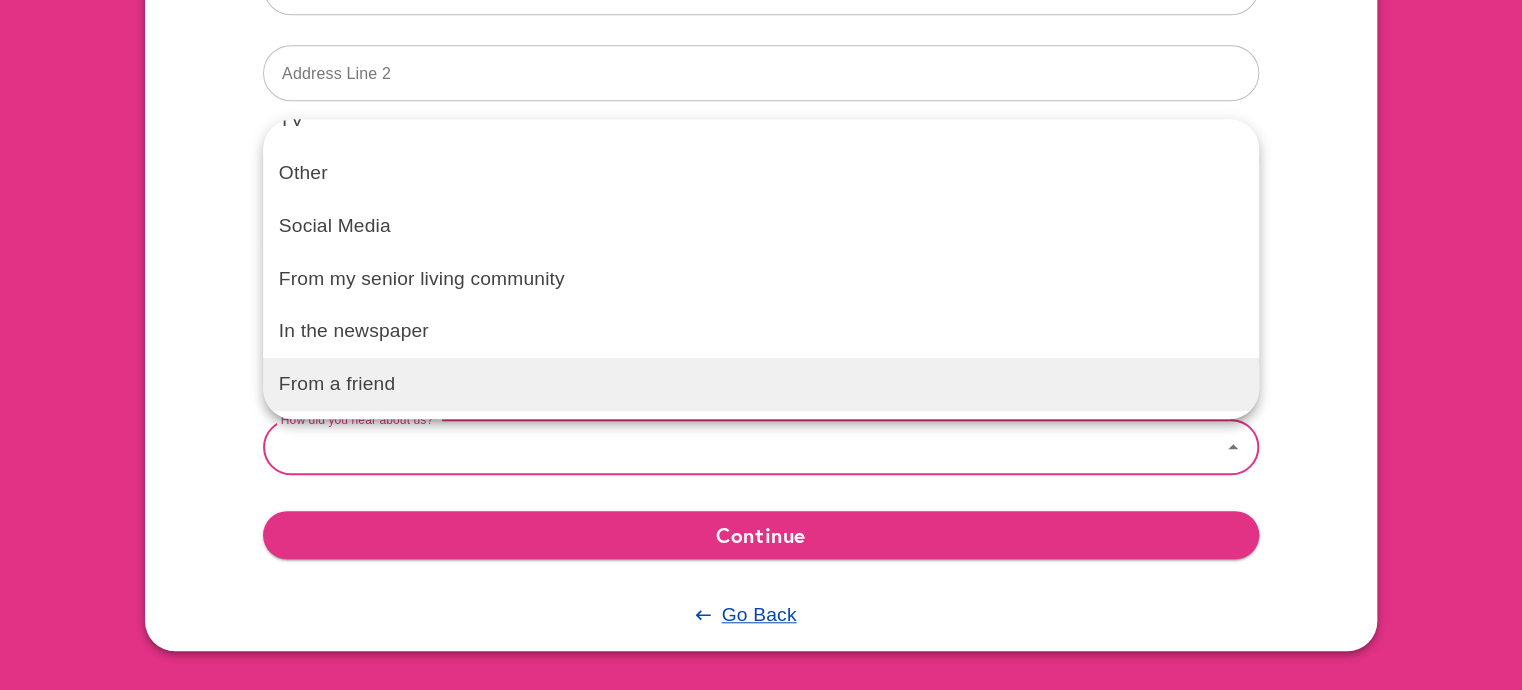 click on "From a friend" at bounding box center [761, 384] 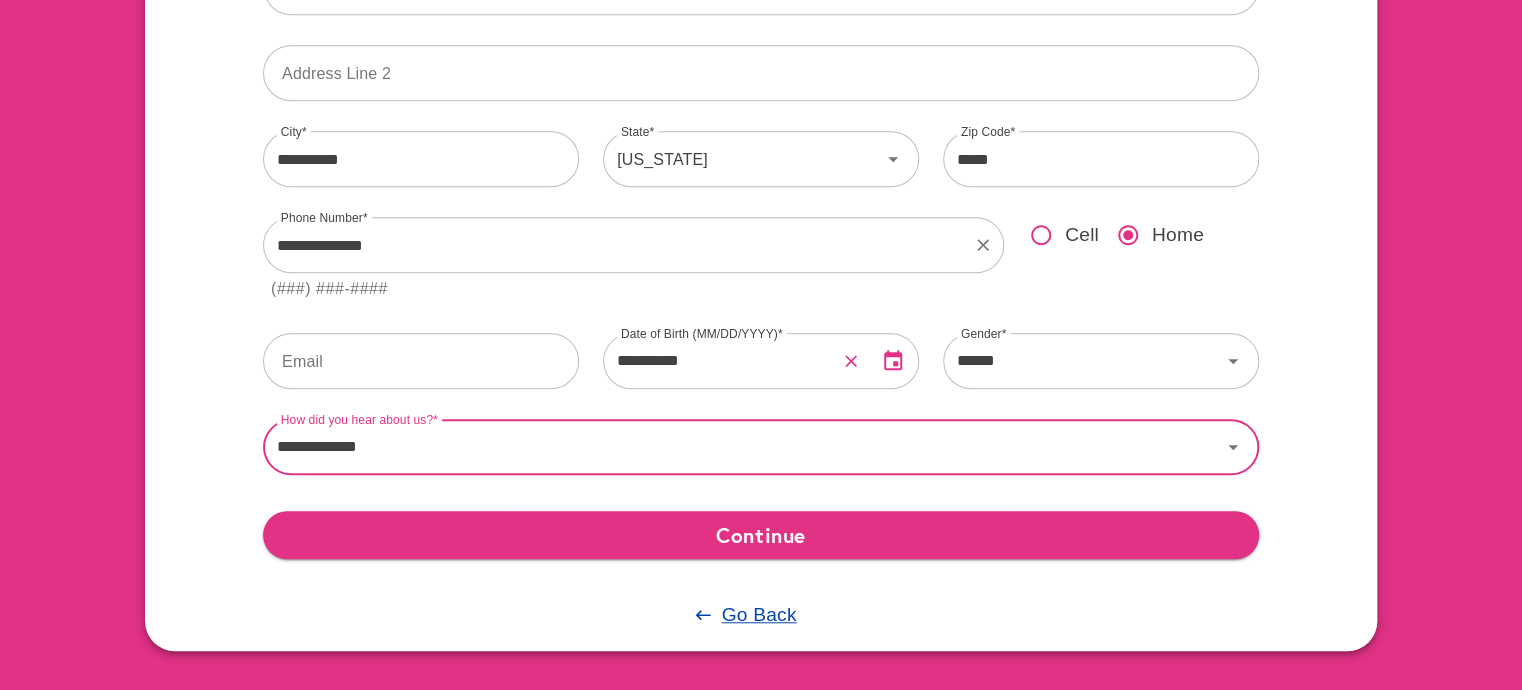 click 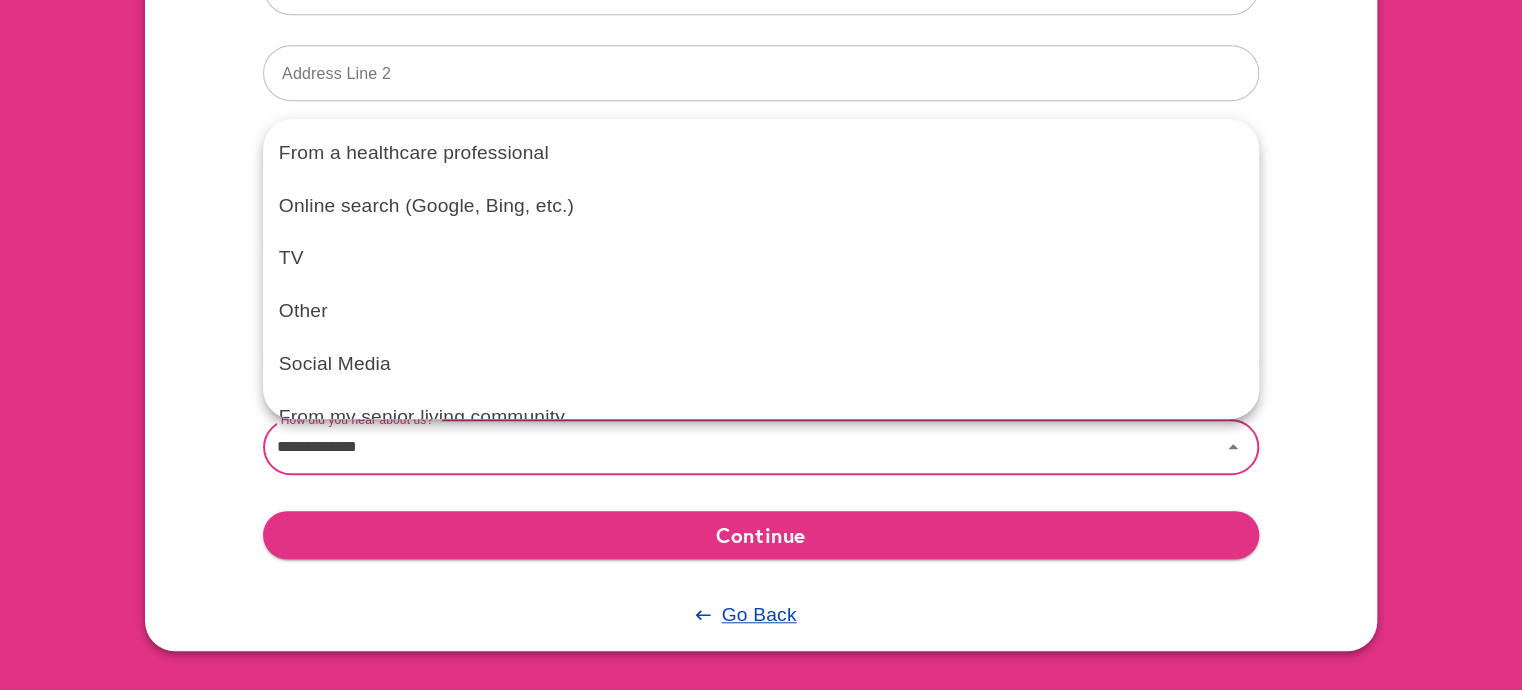 scroll, scrollTop: 138, scrollLeft: 0, axis: vertical 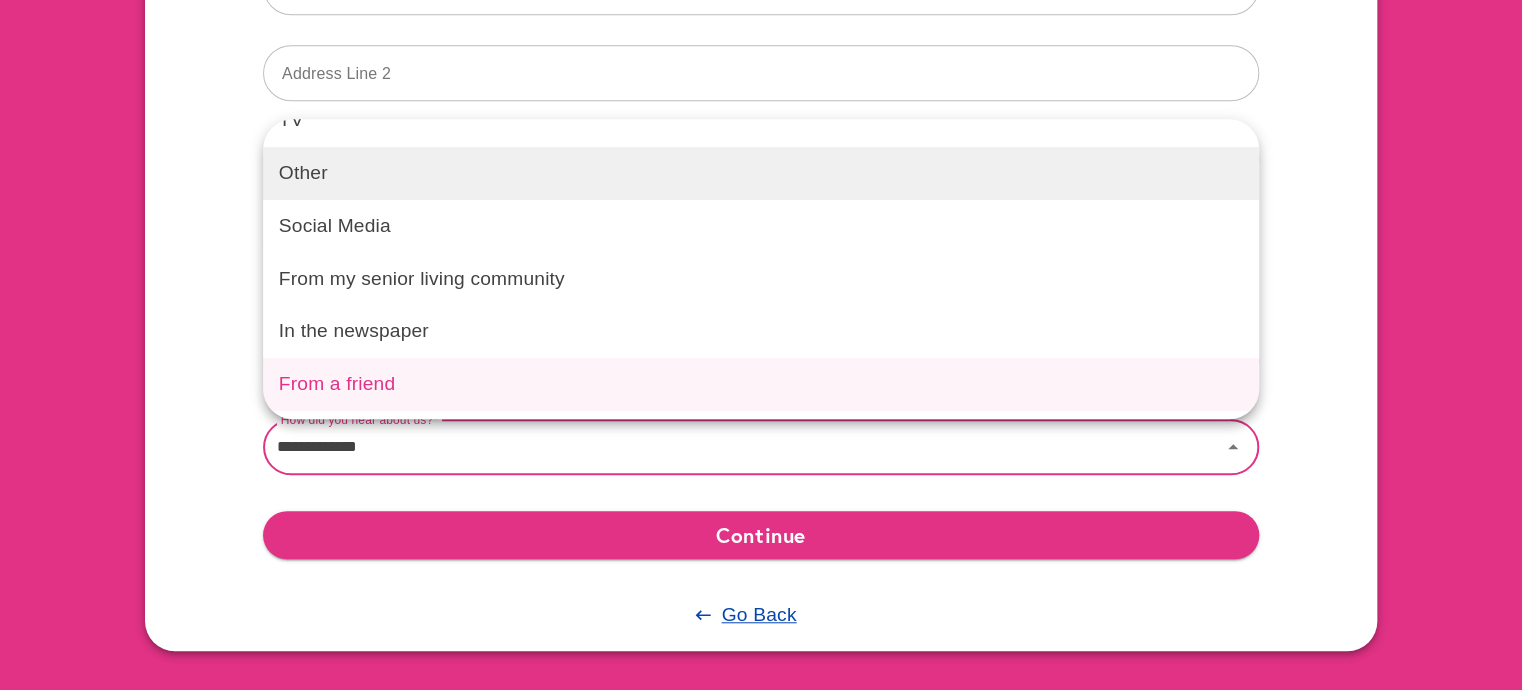 click on "Other" at bounding box center (761, 173) 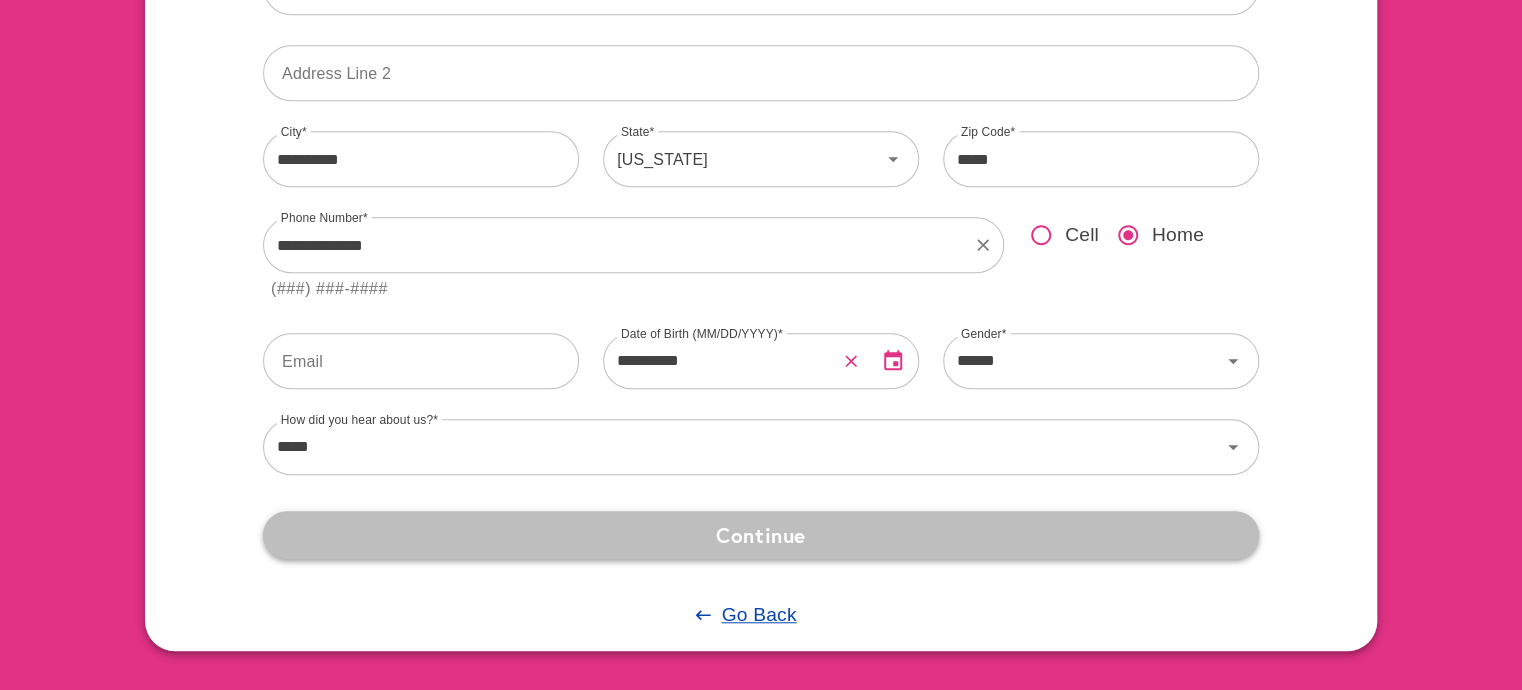 click on "Continue" at bounding box center [761, 535] 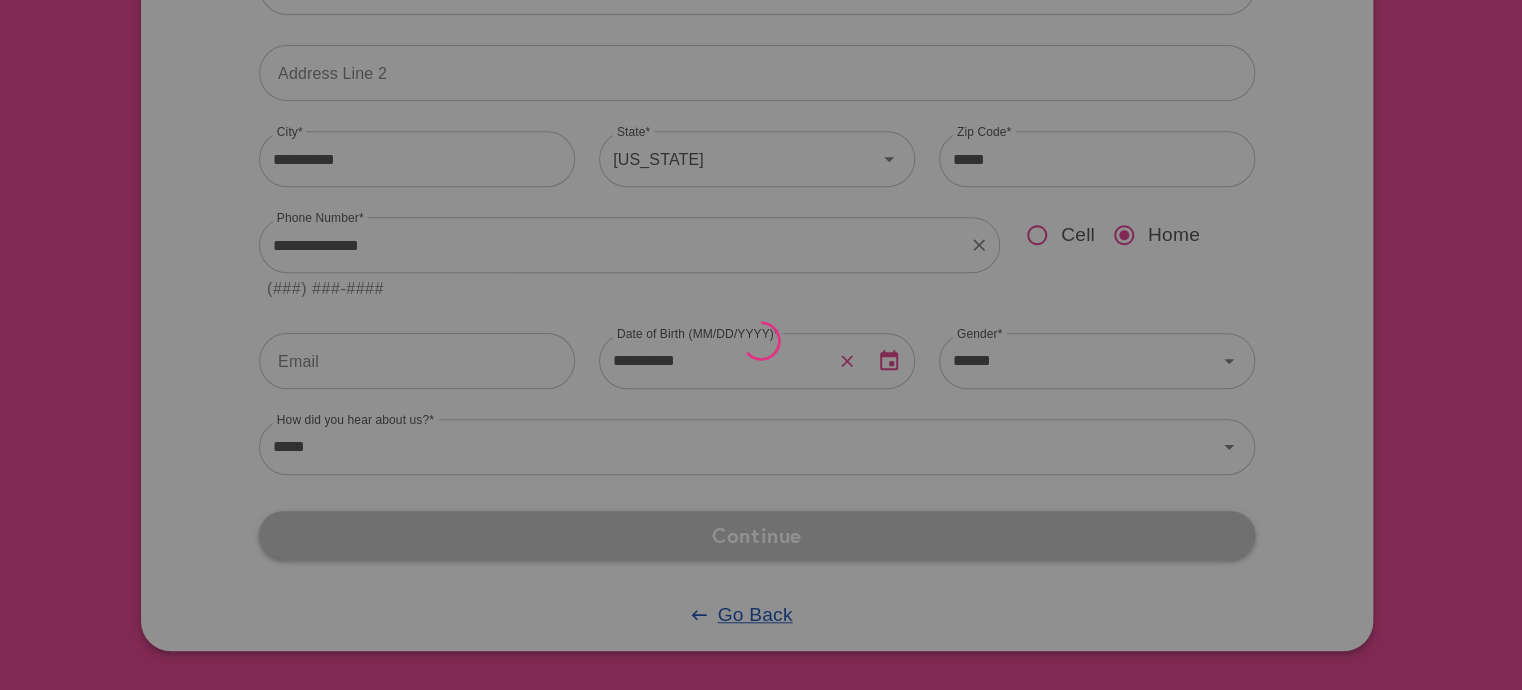scroll, scrollTop: 0, scrollLeft: 0, axis: both 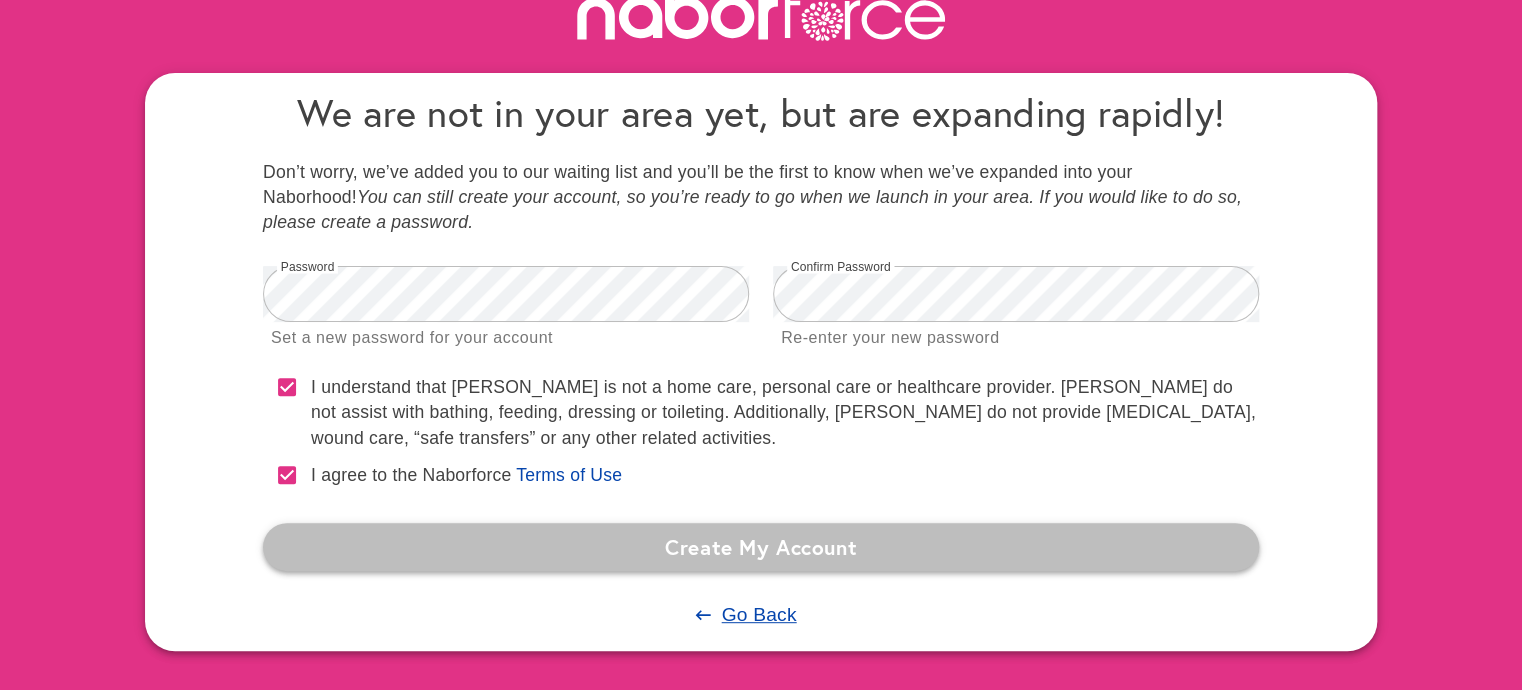 click on "Create My Account" at bounding box center (761, 547) 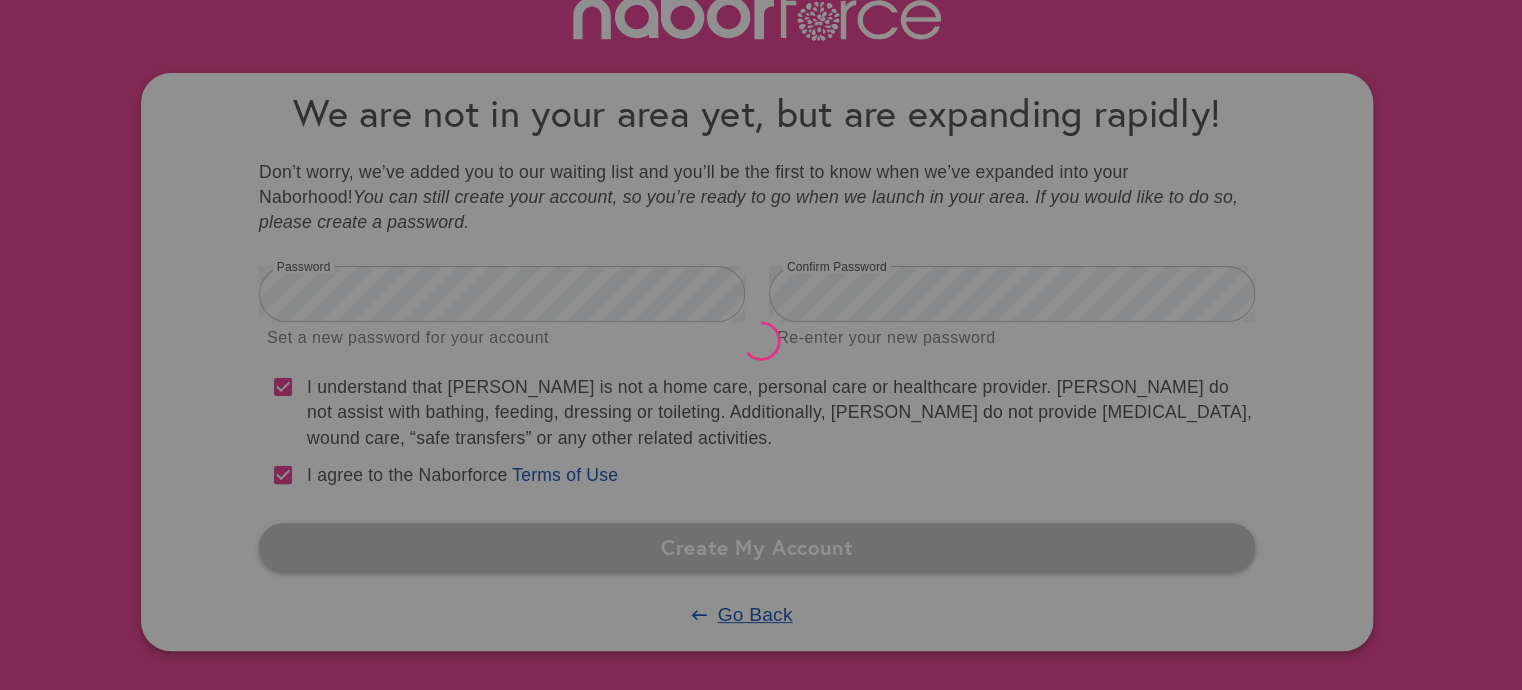 scroll, scrollTop: 0, scrollLeft: 0, axis: both 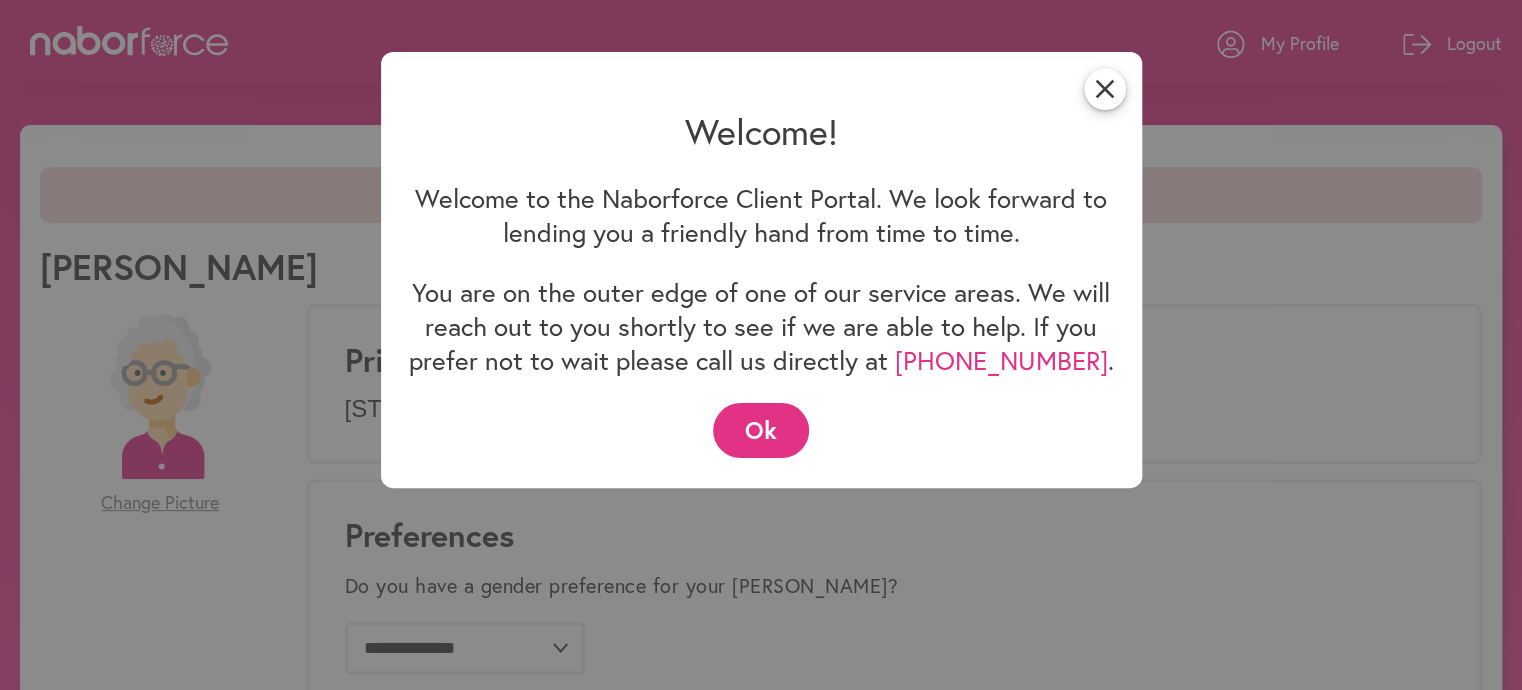 click on "Ok" at bounding box center (761, 430) 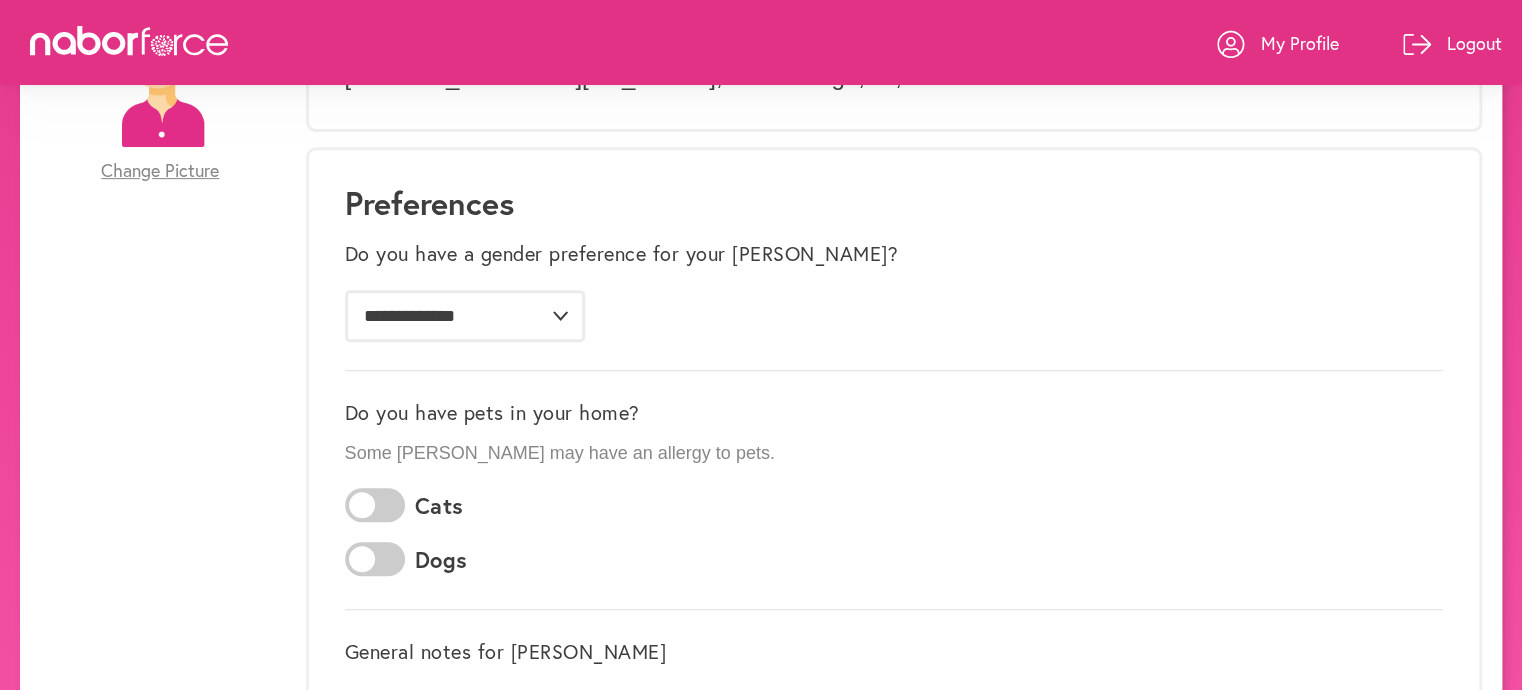 scroll, scrollTop: 333, scrollLeft: 0, axis: vertical 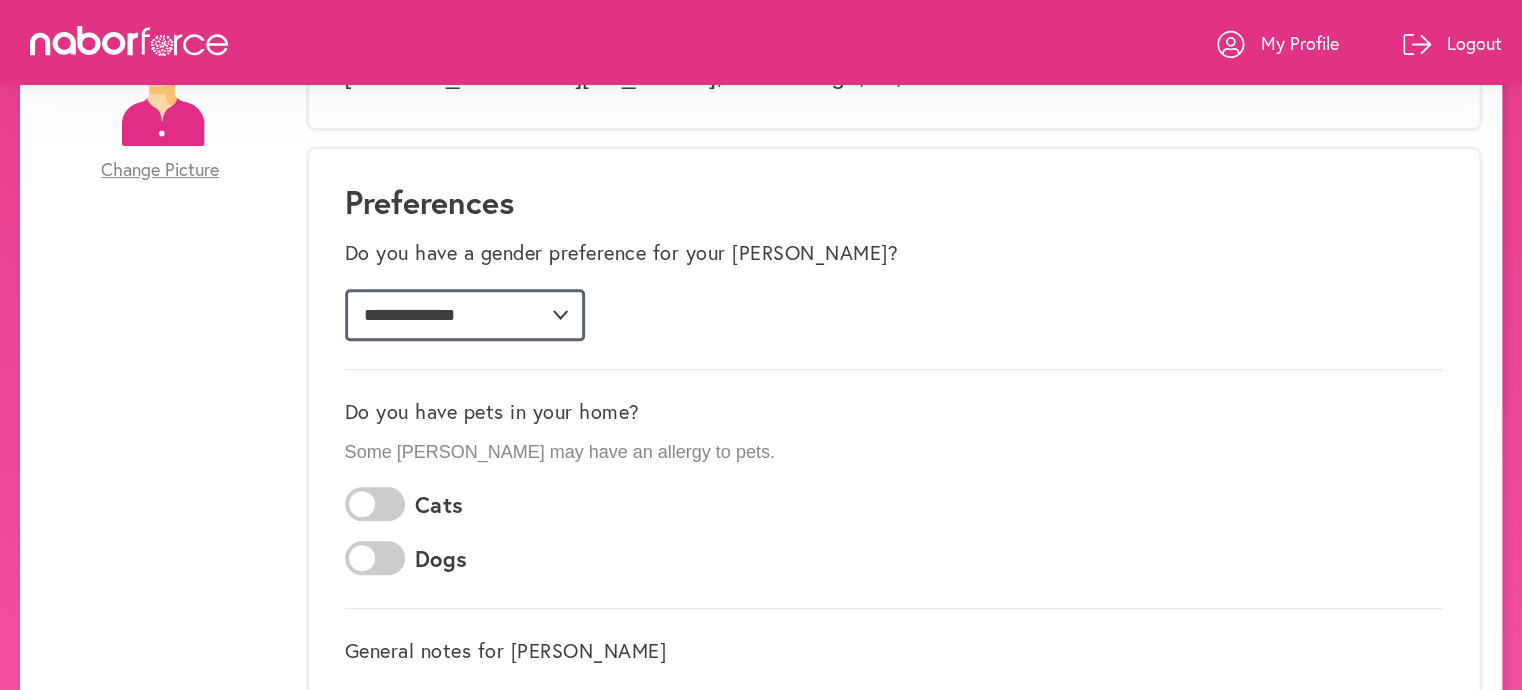 click on "**********" at bounding box center [465, 315] 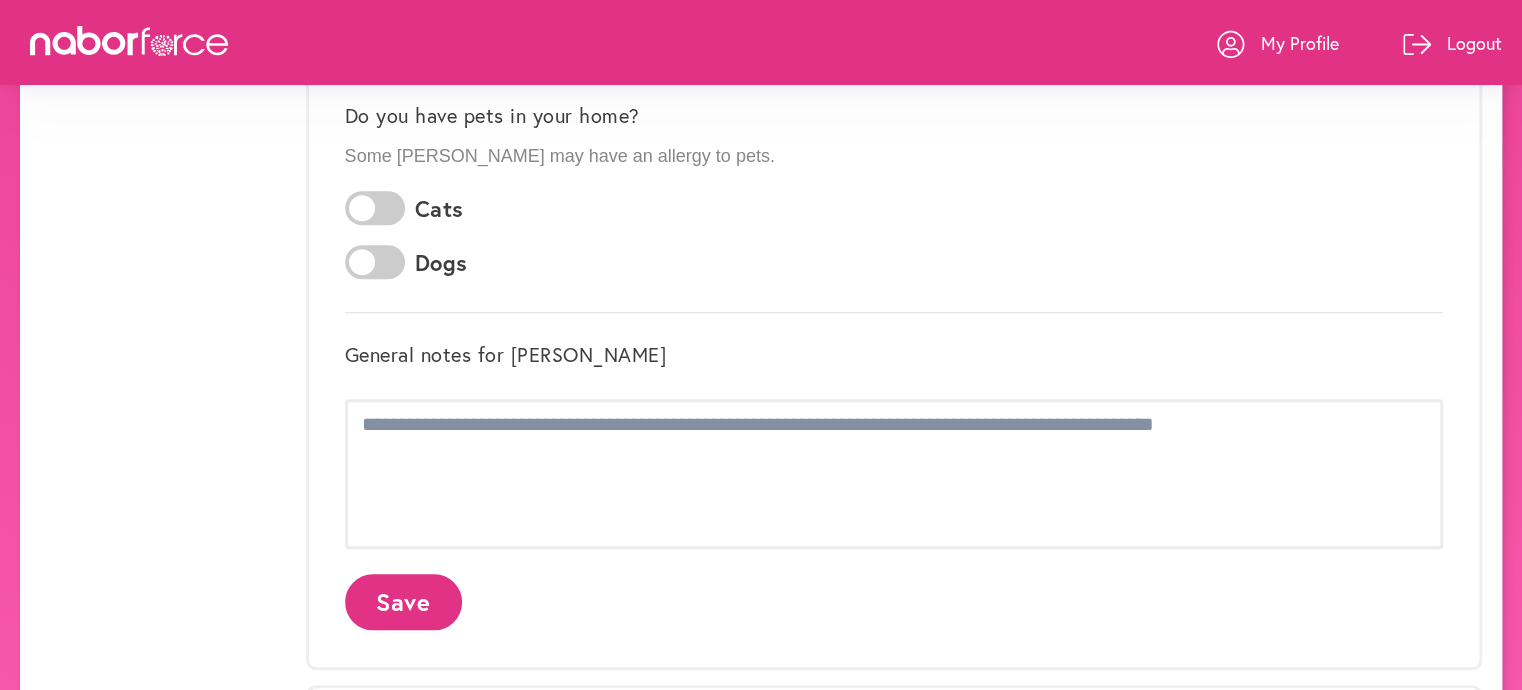 scroll, scrollTop: 666, scrollLeft: 0, axis: vertical 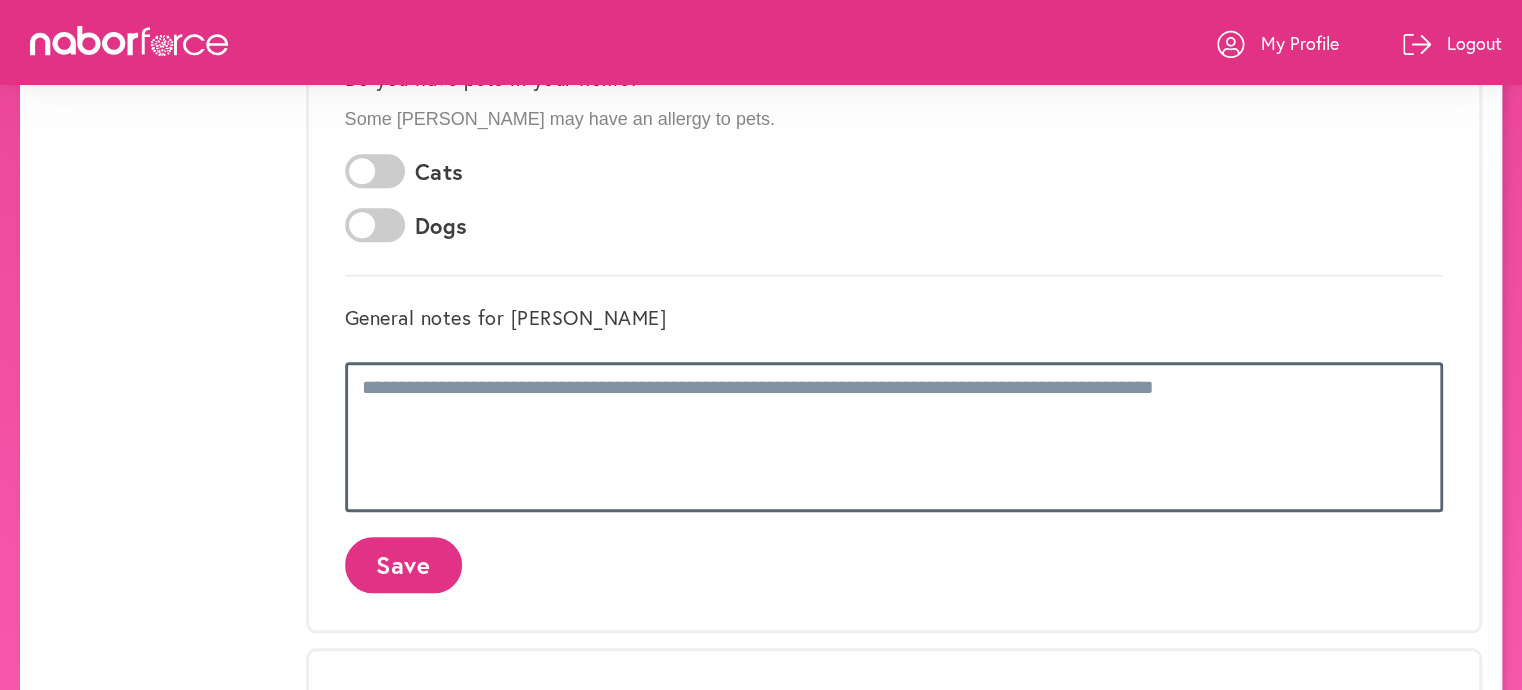click at bounding box center (894, 437) 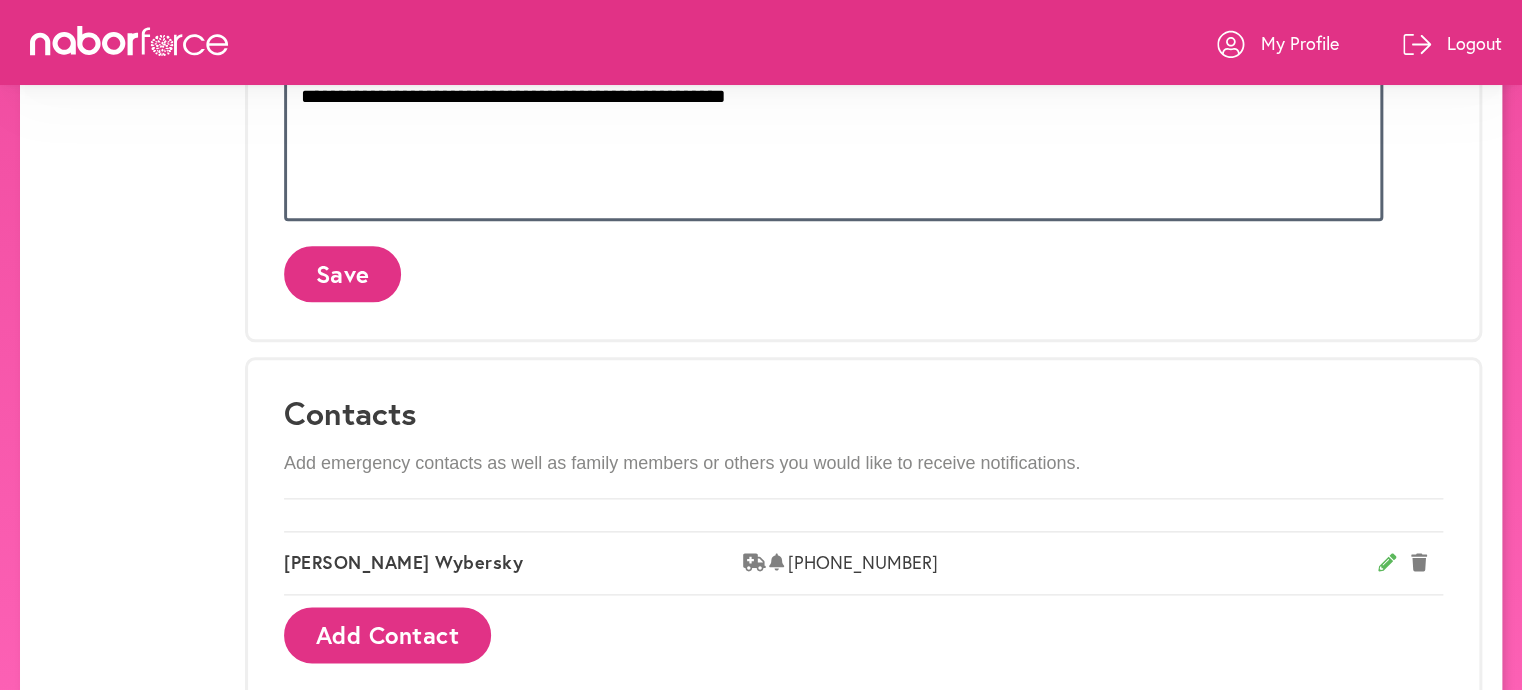 scroll, scrollTop: 1000, scrollLeft: 0, axis: vertical 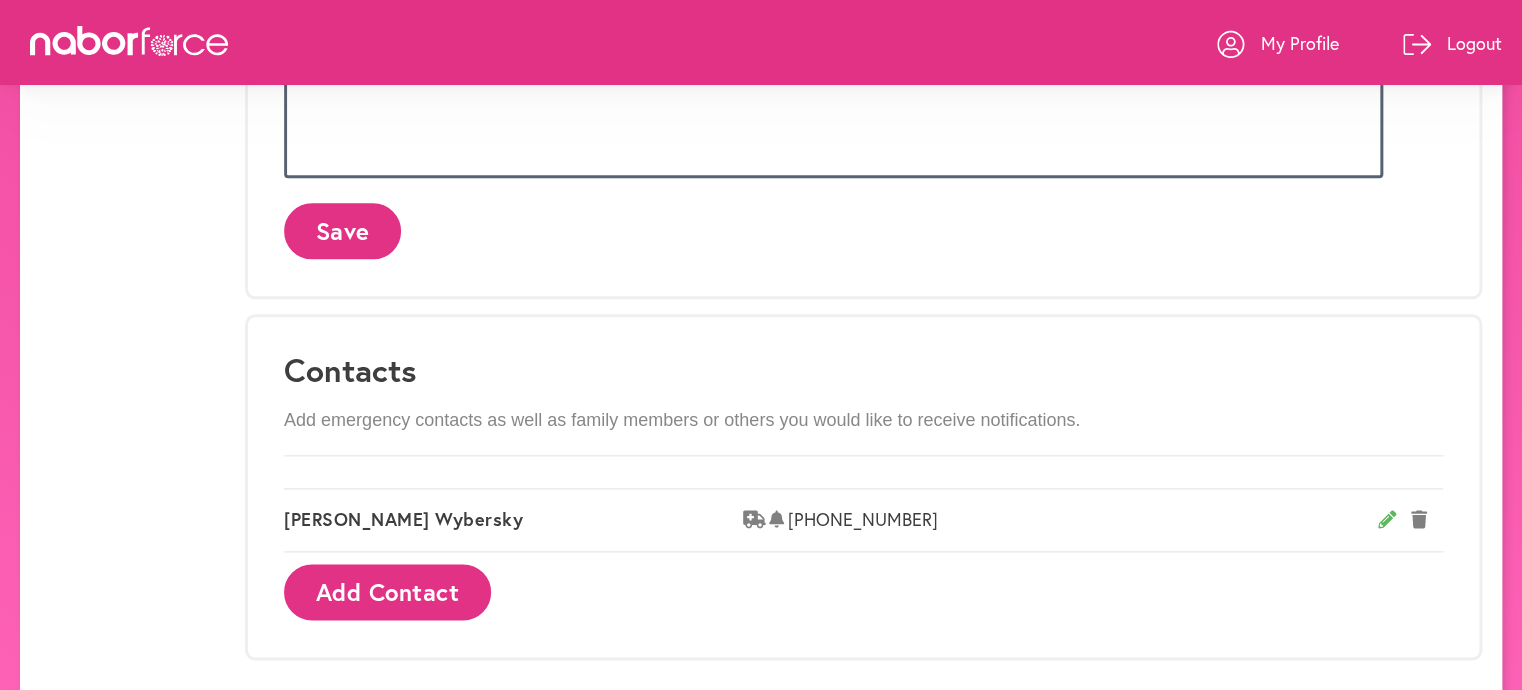 type on "**********" 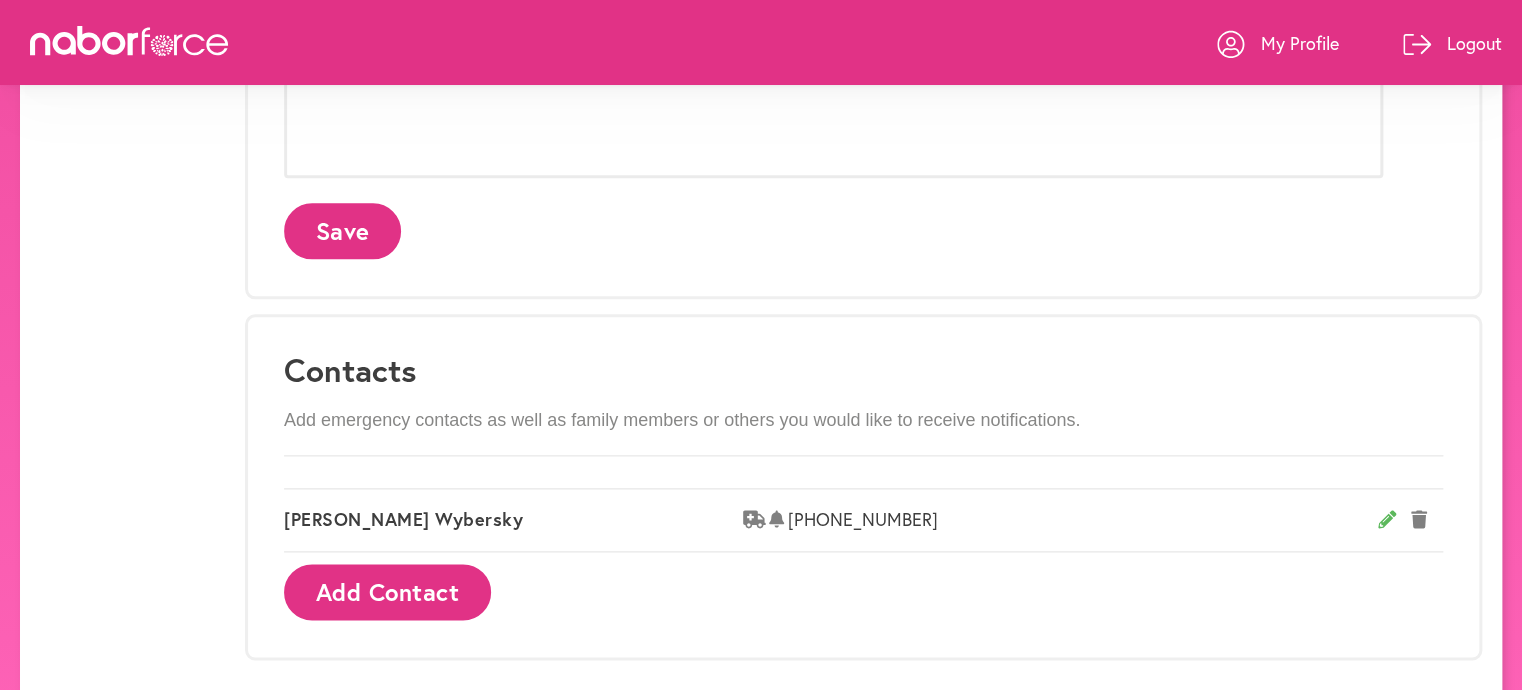 click on "Save" 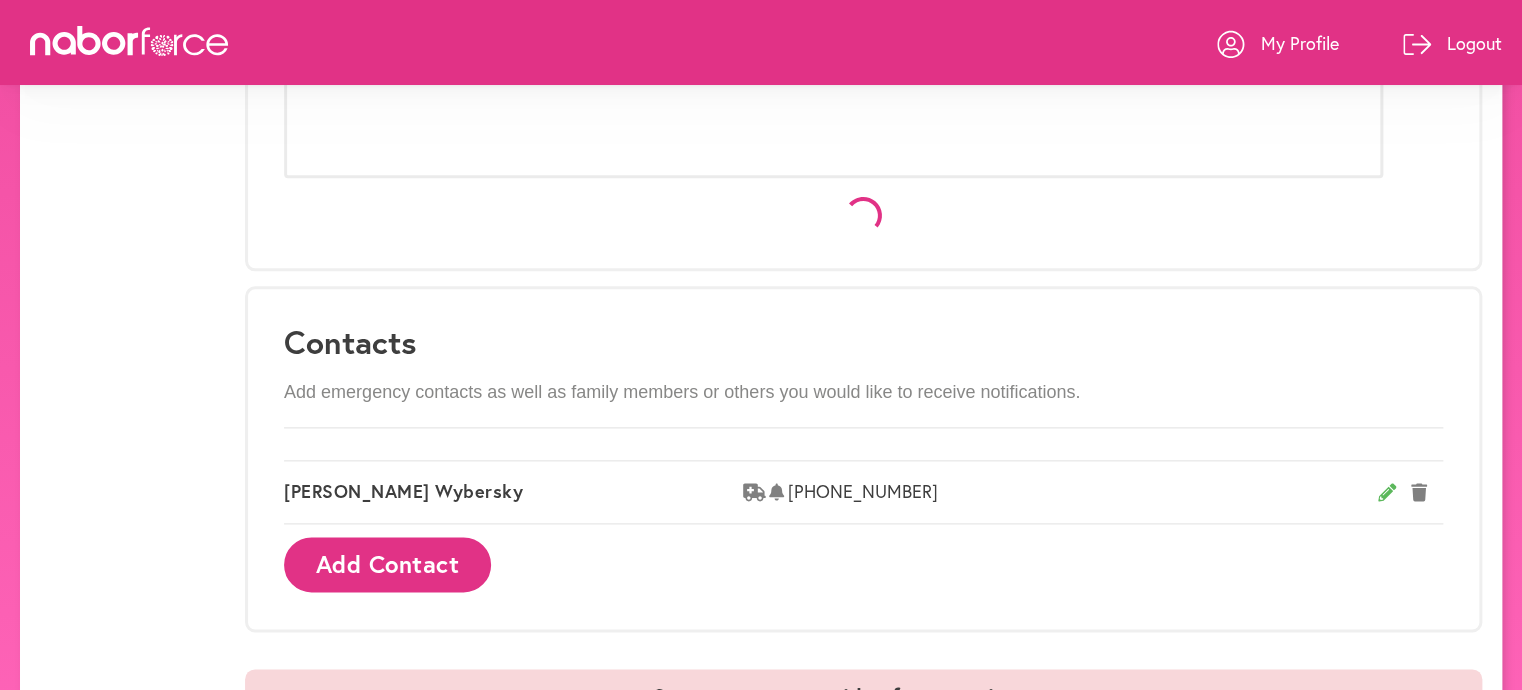 scroll, scrollTop: 0, scrollLeft: 0, axis: both 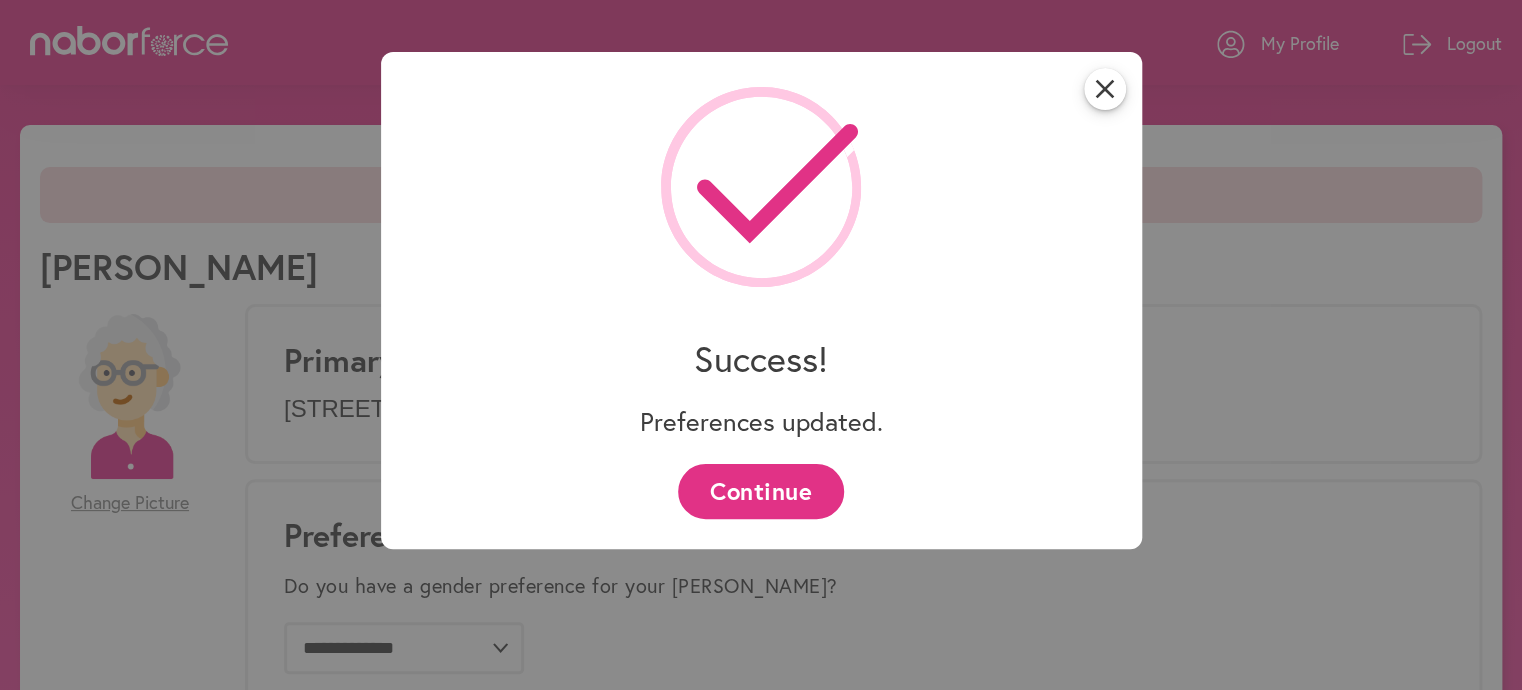 click on "Continue" at bounding box center [760, 491] 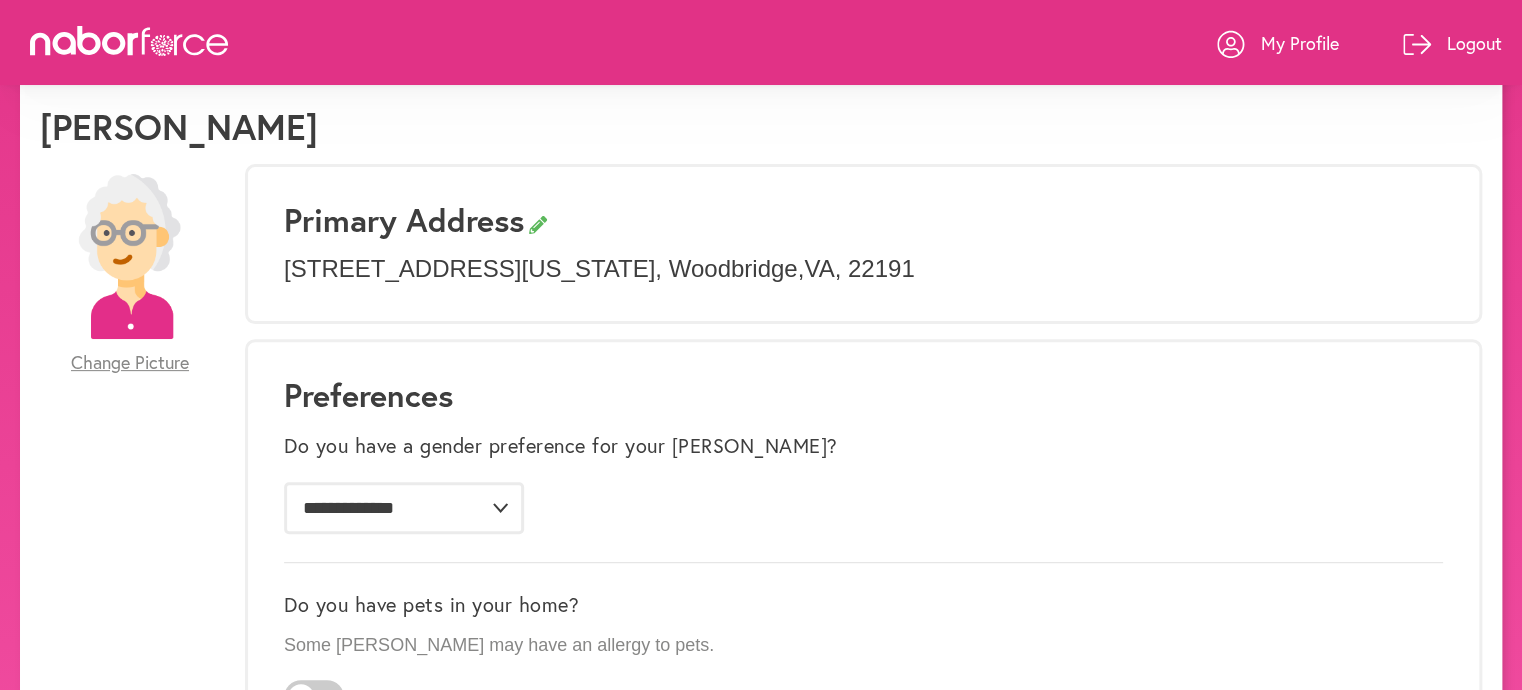 scroll, scrollTop: 0, scrollLeft: 0, axis: both 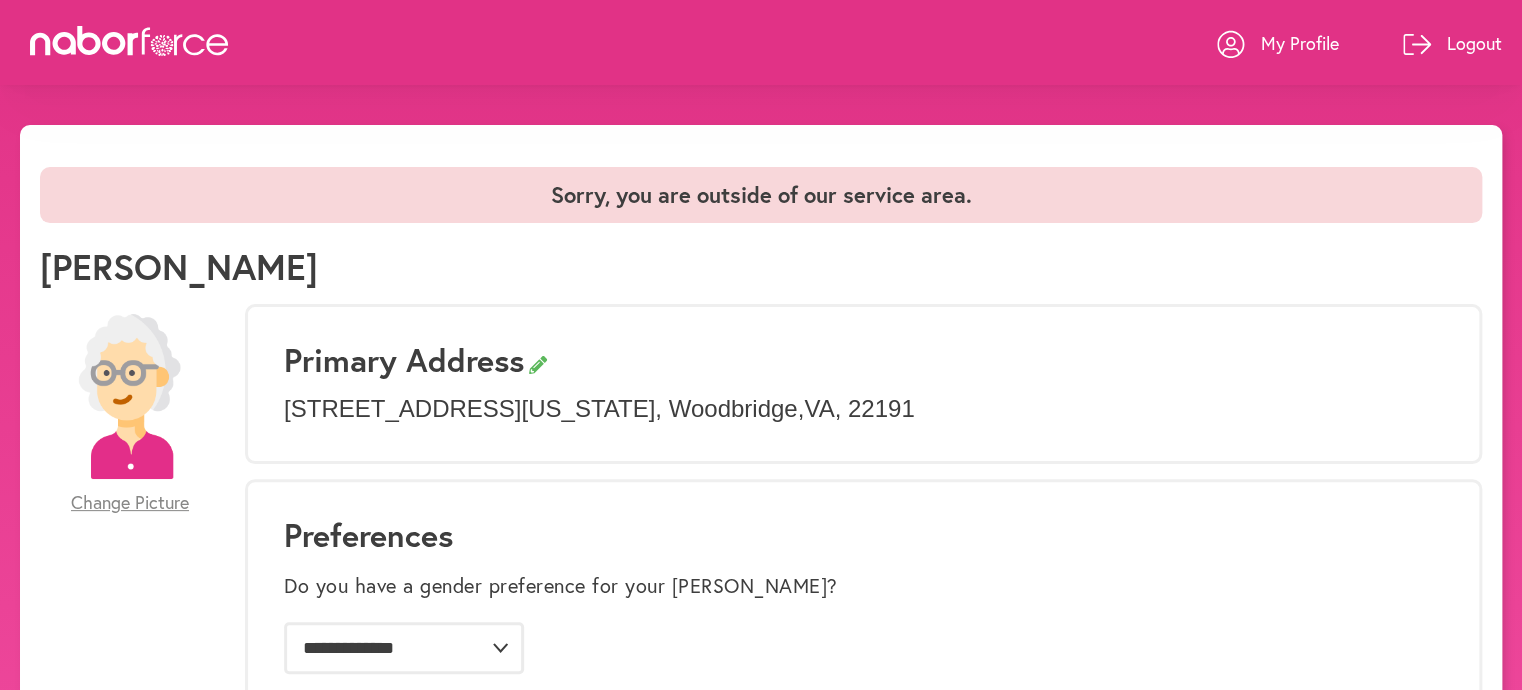 click on "My Profile" at bounding box center [1300, 43] 